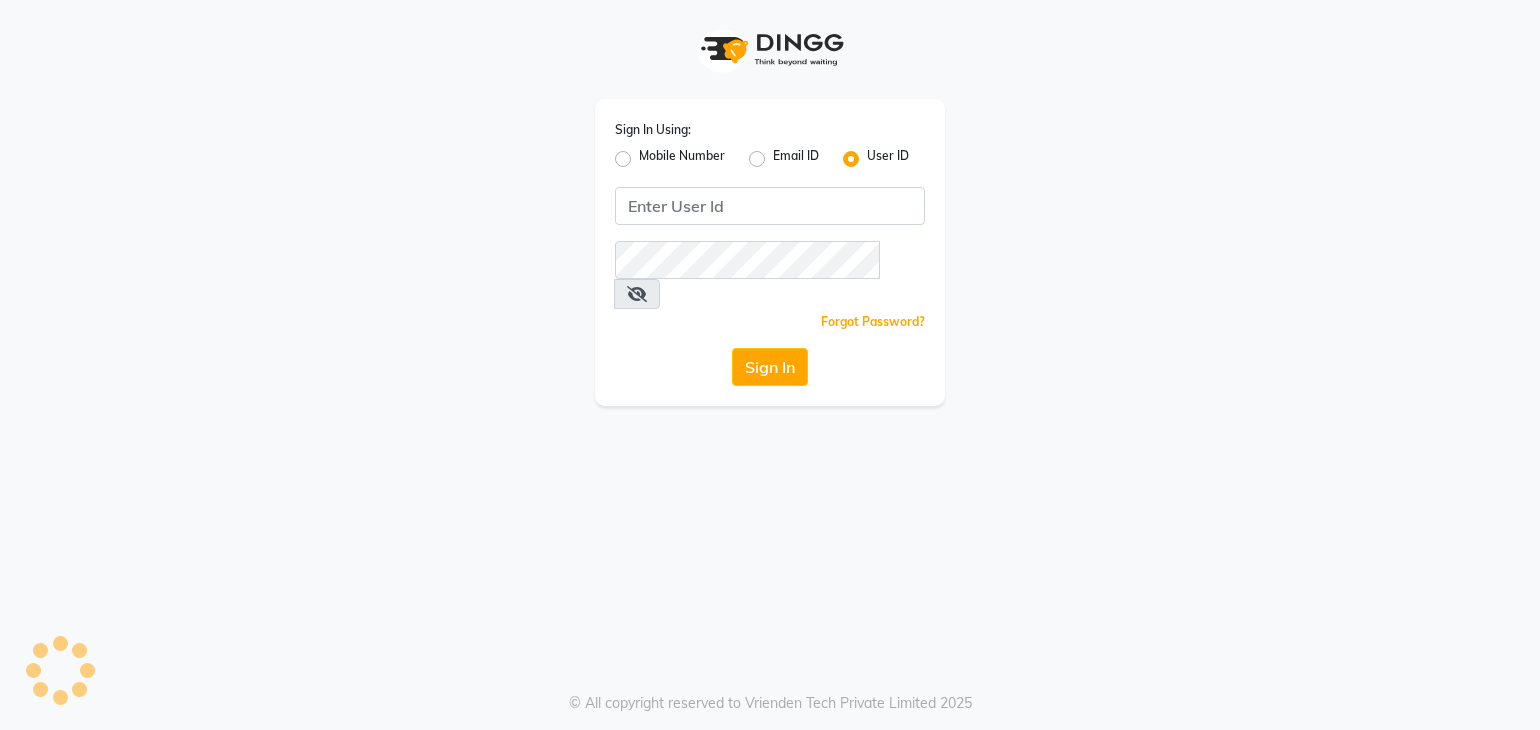 scroll, scrollTop: 0, scrollLeft: 0, axis: both 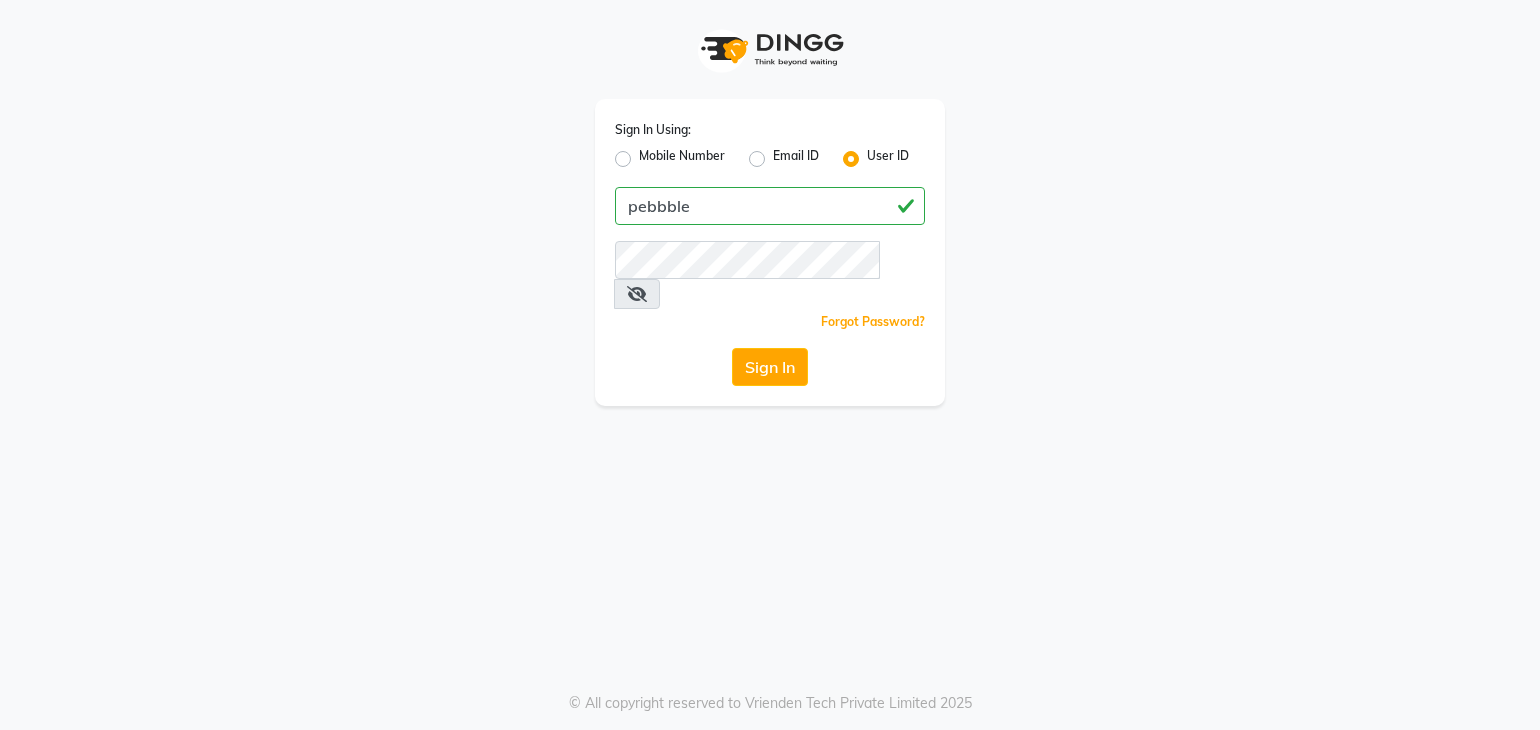 type on "pebbble" 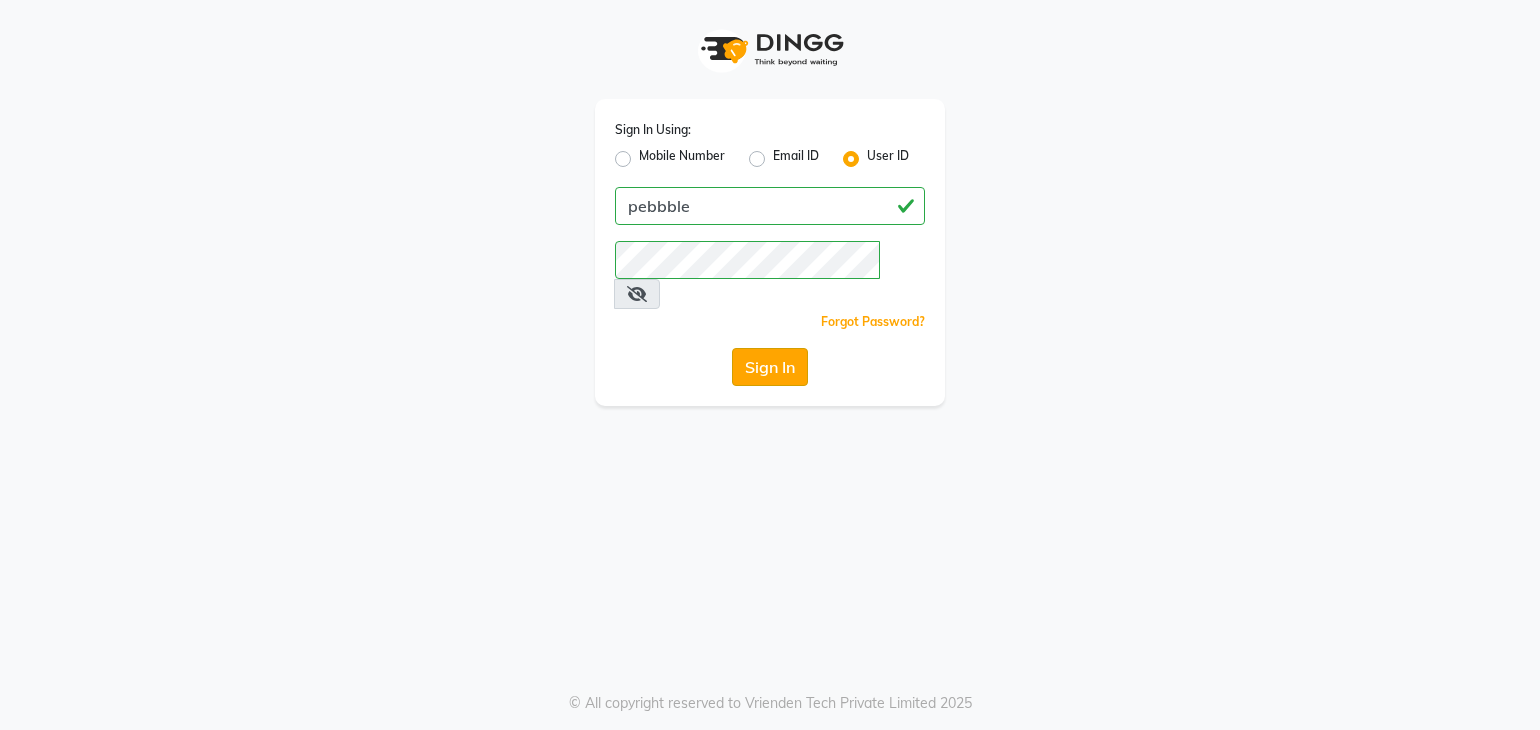 click on "Sign In" 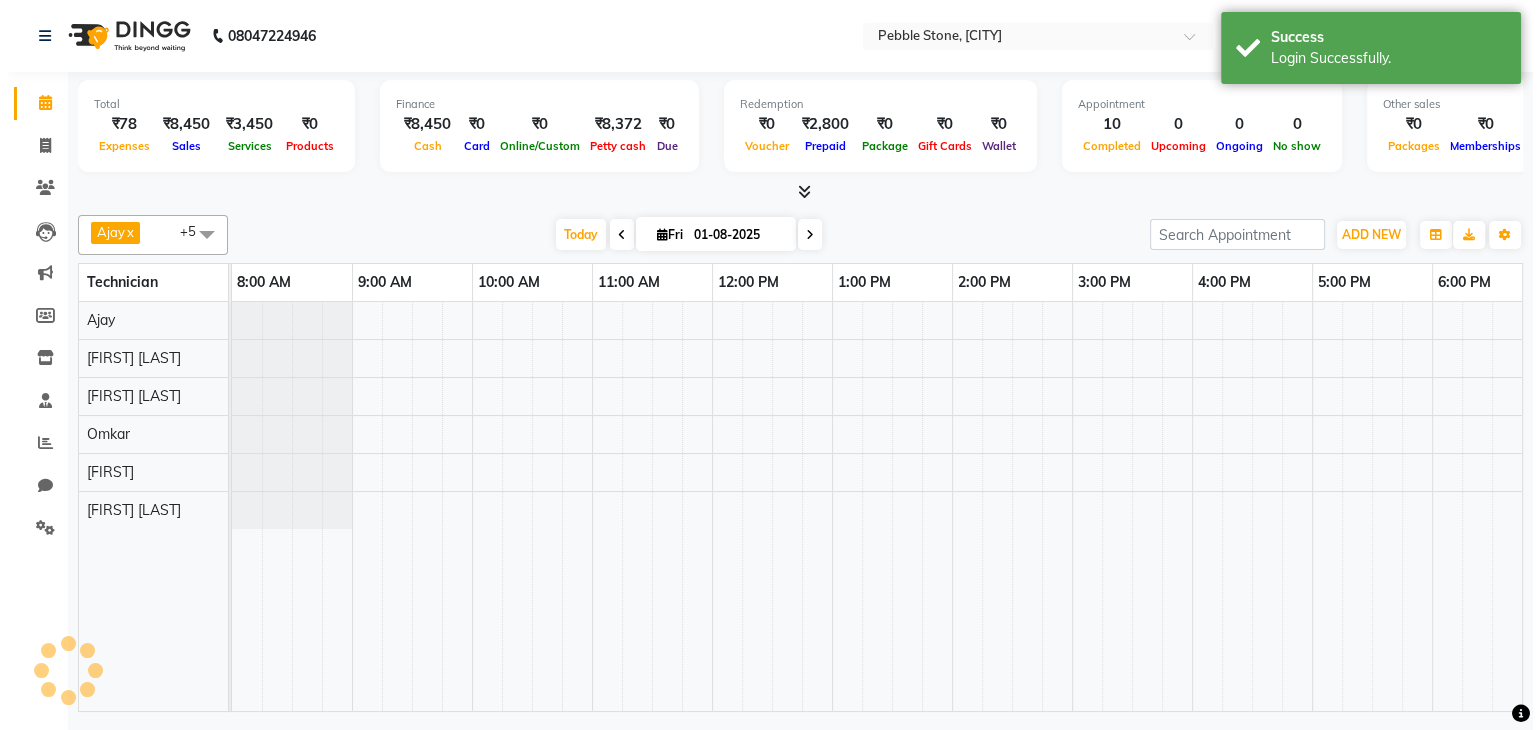 scroll, scrollTop: 0, scrollLeft: 0, axis: both 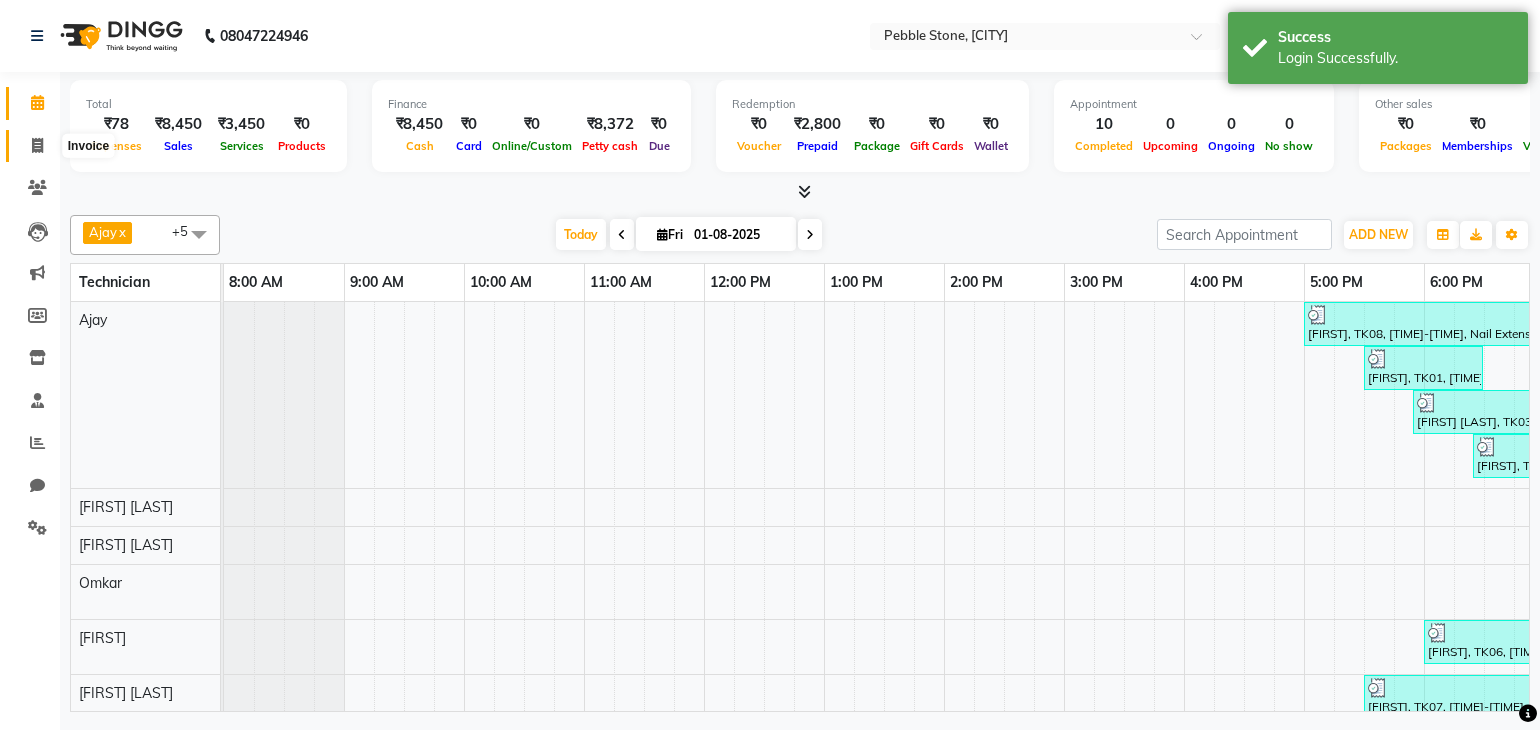 click 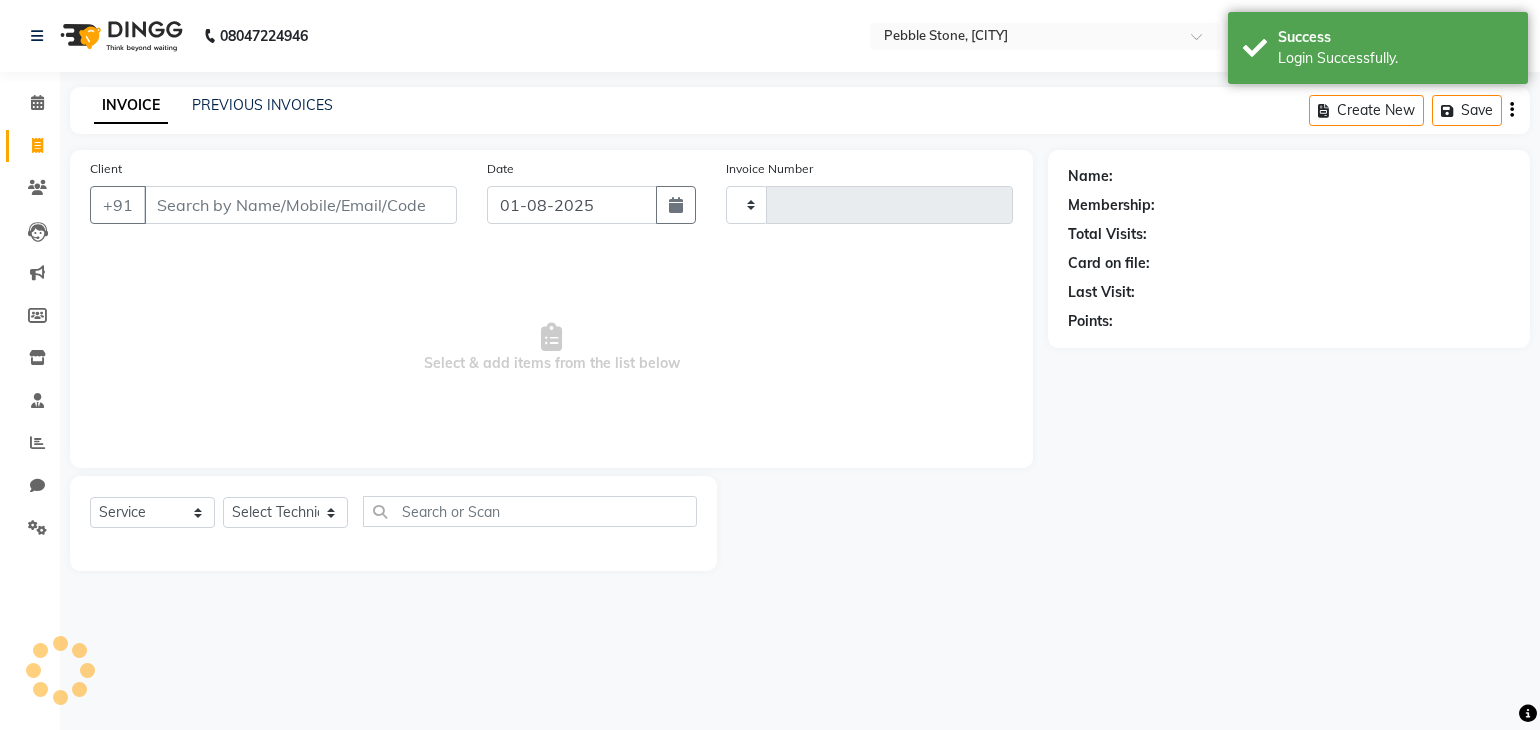 type on "0015" 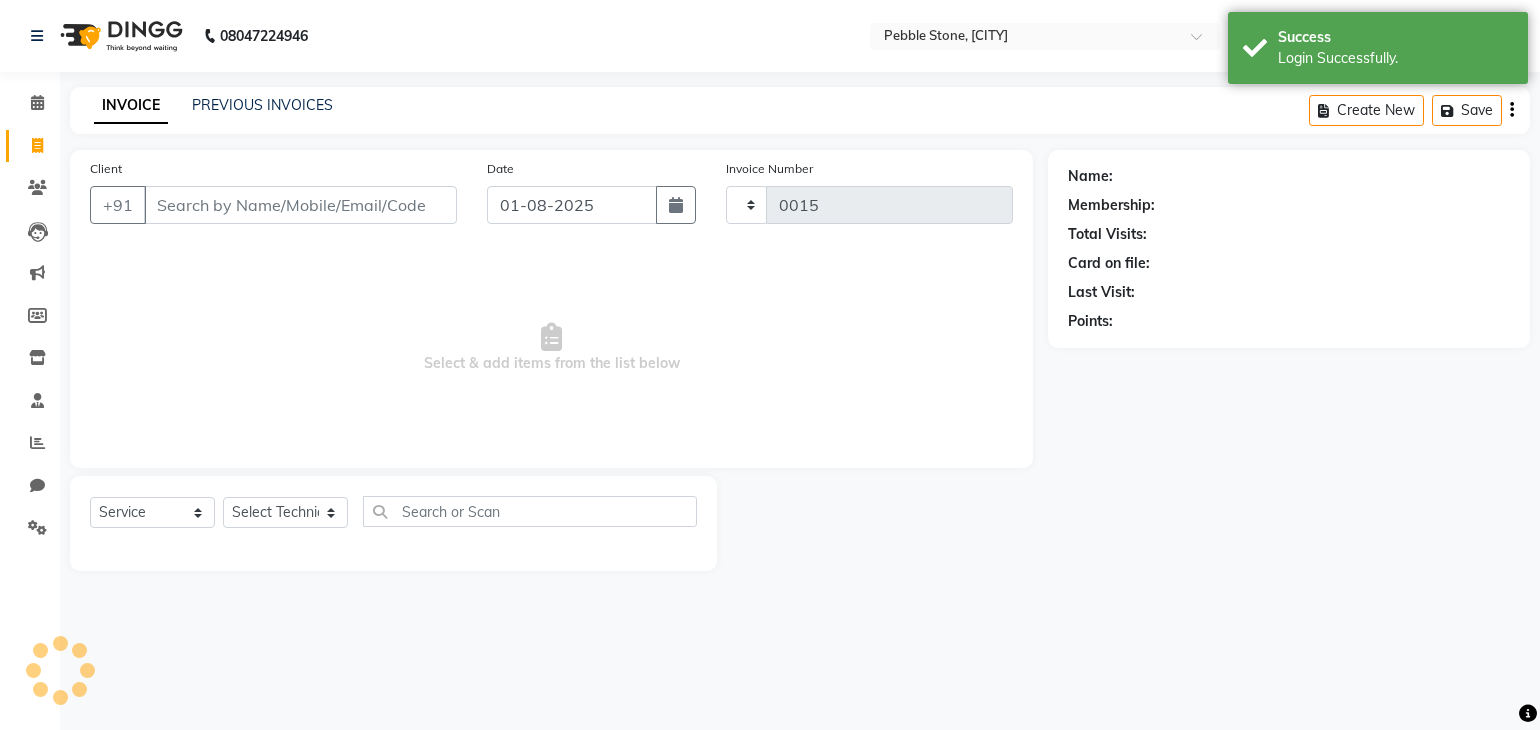 select on "8684" 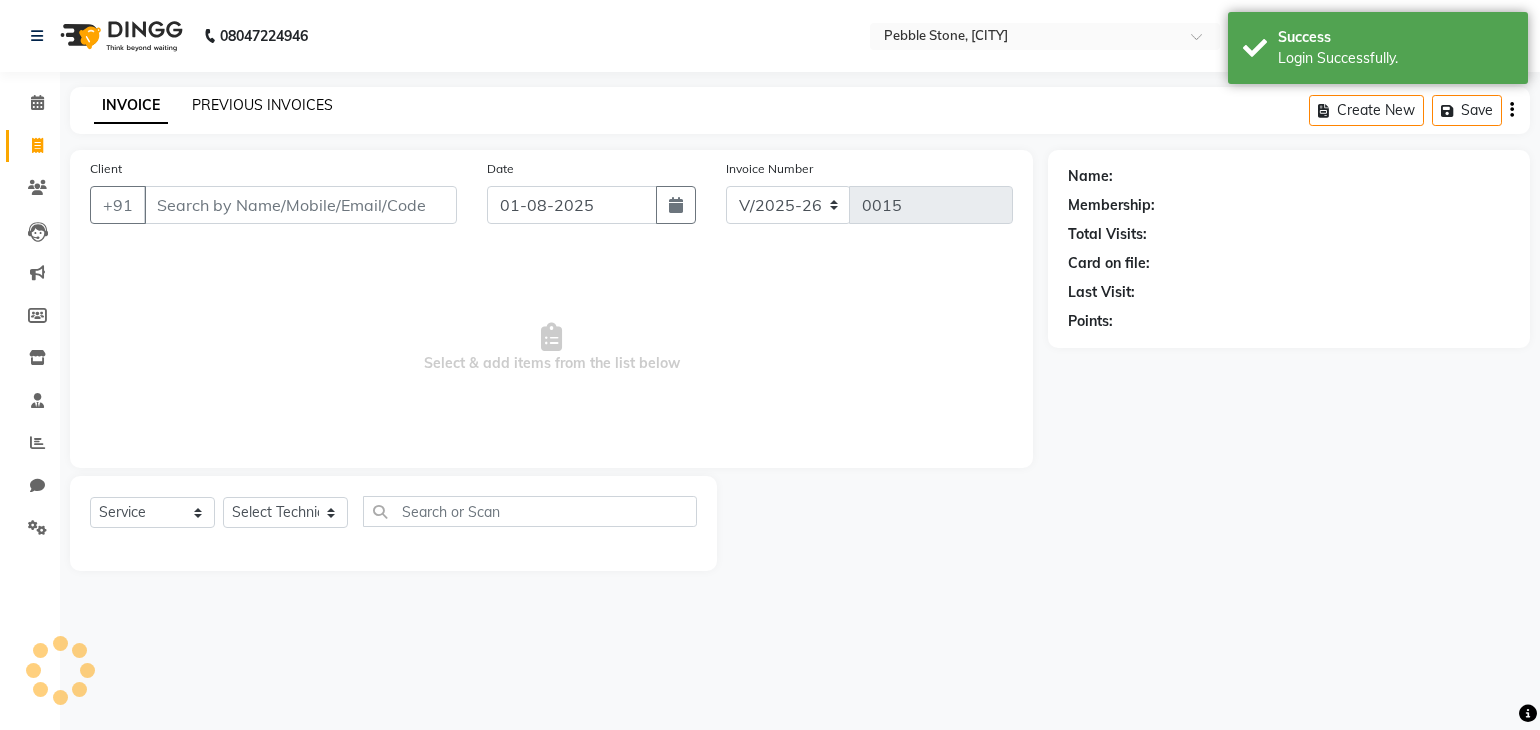 click on "PREVIOUS INVOICES" 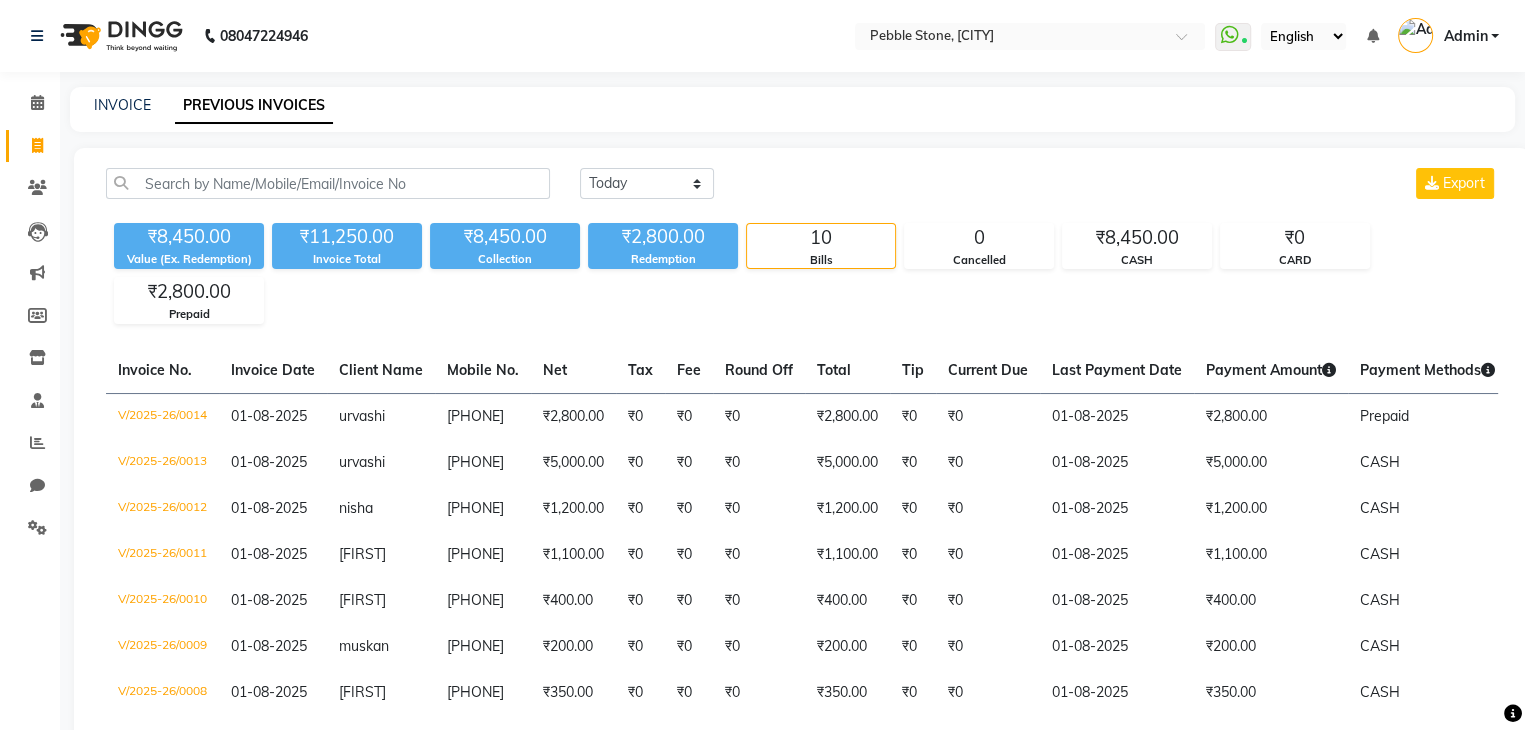 click on "Today Yesterday Custom Range Export ₹8,450.00 Value (Ex. Redemption) ₹11,250.00 Invoice Total  ₹8,450.00 Collection ₹2,800.00 Redemption 10 Bills 0 Cancelled ₹8,450.00 CASH ₹0 CARD ₹2,800.00 Prepaid  Invoice No.   Invoice Date   Client Name   Mobile No.   Net   Tax   Fee   Round Off   Total   Tip   Current Due   Last Payment Date   Payment Amount   Payment Methods   Cancel Reason   Status   V/2025-26/0014  01-08-2025 [FIRST]   [PHONE] ₹2,800.00 ₹0  ₹0  ₹0 ₹2,800.00 ₹0 ₹0 01-08-2025 ₹2,800.00  Prepaid - PAID  V/2025-26/0013  01-08-2025 [FIRST]   [PHONE] ₹5,000.00 ₹0  ₹0  ₹0 ₹5,000.00 ₹0 ₹0 01-08-2025 ₹5,000.00  CASH - PAID  V/2025-26/0012  01-08-2025 [FIRST]   [PHONE] ₹1,200.00 ₹0  ₹0  ₹0 ₹1,200.00 ₹0 ₹0 01-08-2025 ₹1,200.00  CASH - PAID  V/2025-26/0011  01-08-2025 [FIRST]   [PHONE] ₹1,100.00 ₹0  ₹0  ₹0 ₹1,100.00 ₹0 ₹0 01-08-2025 ₹1,100.00  CASH - PAID  V/2025-26/0010  01-08-2025 [FIRST]   [PHONE] ₹400.00 ₹0  ₹0  -" 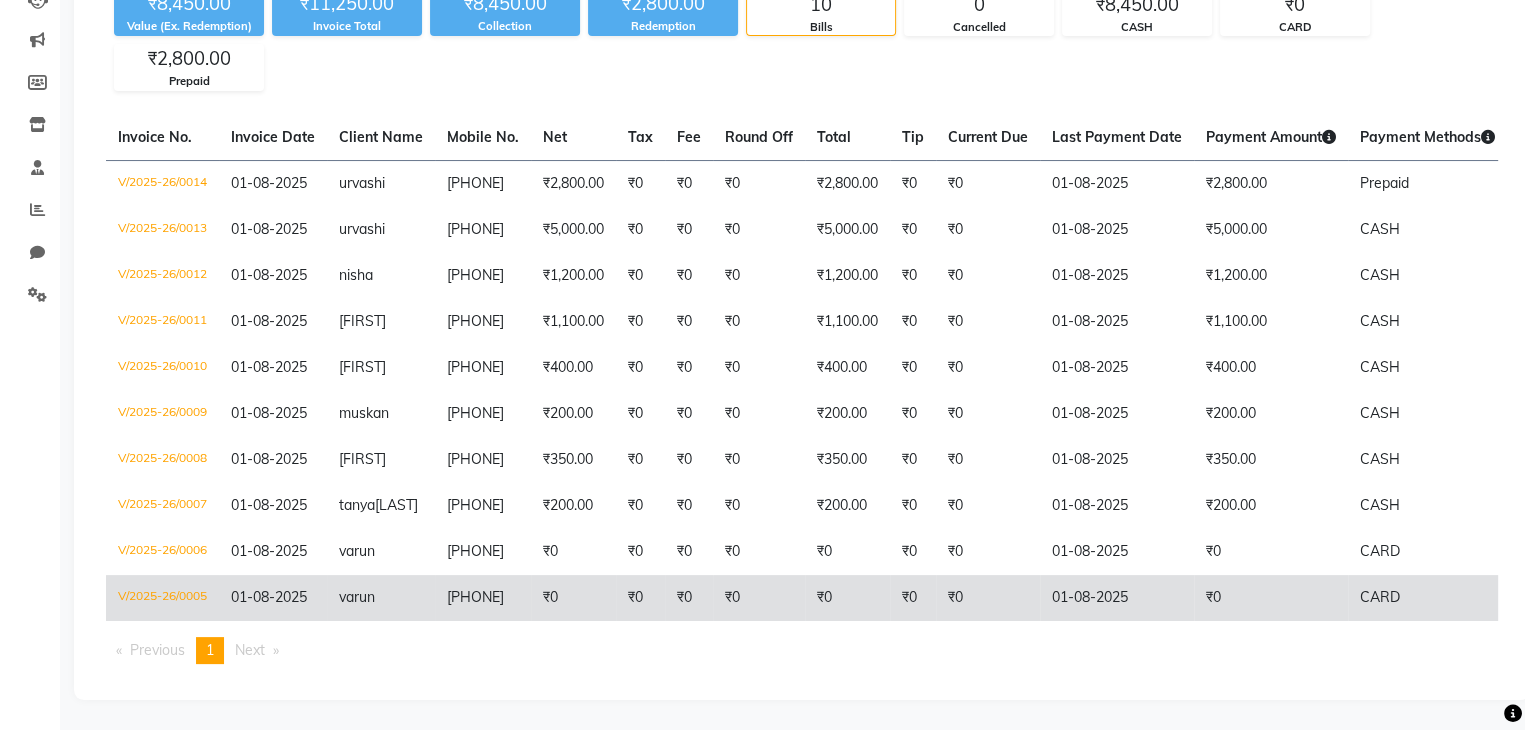 click on "V/2025-26/0005" 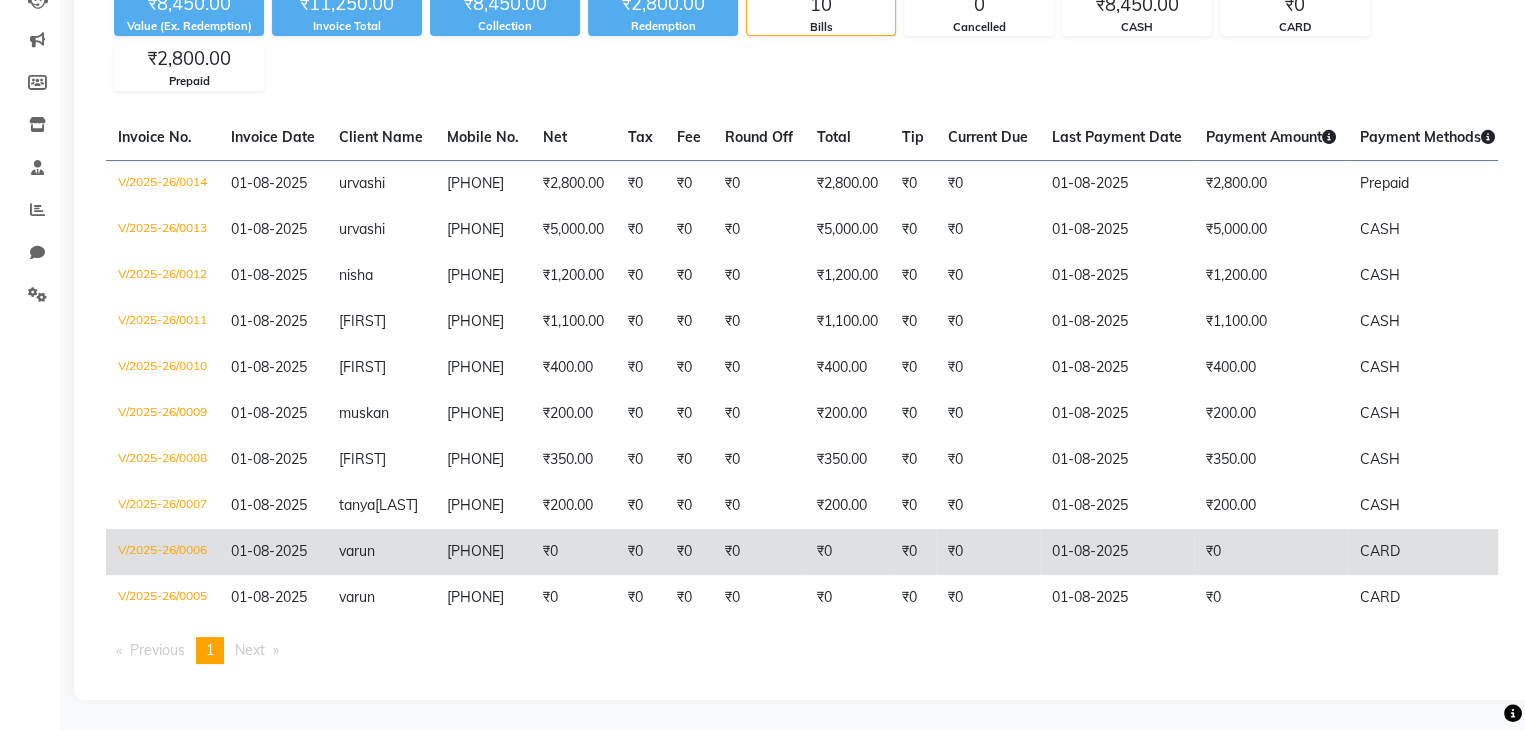 click on "V/2025-26/0006" 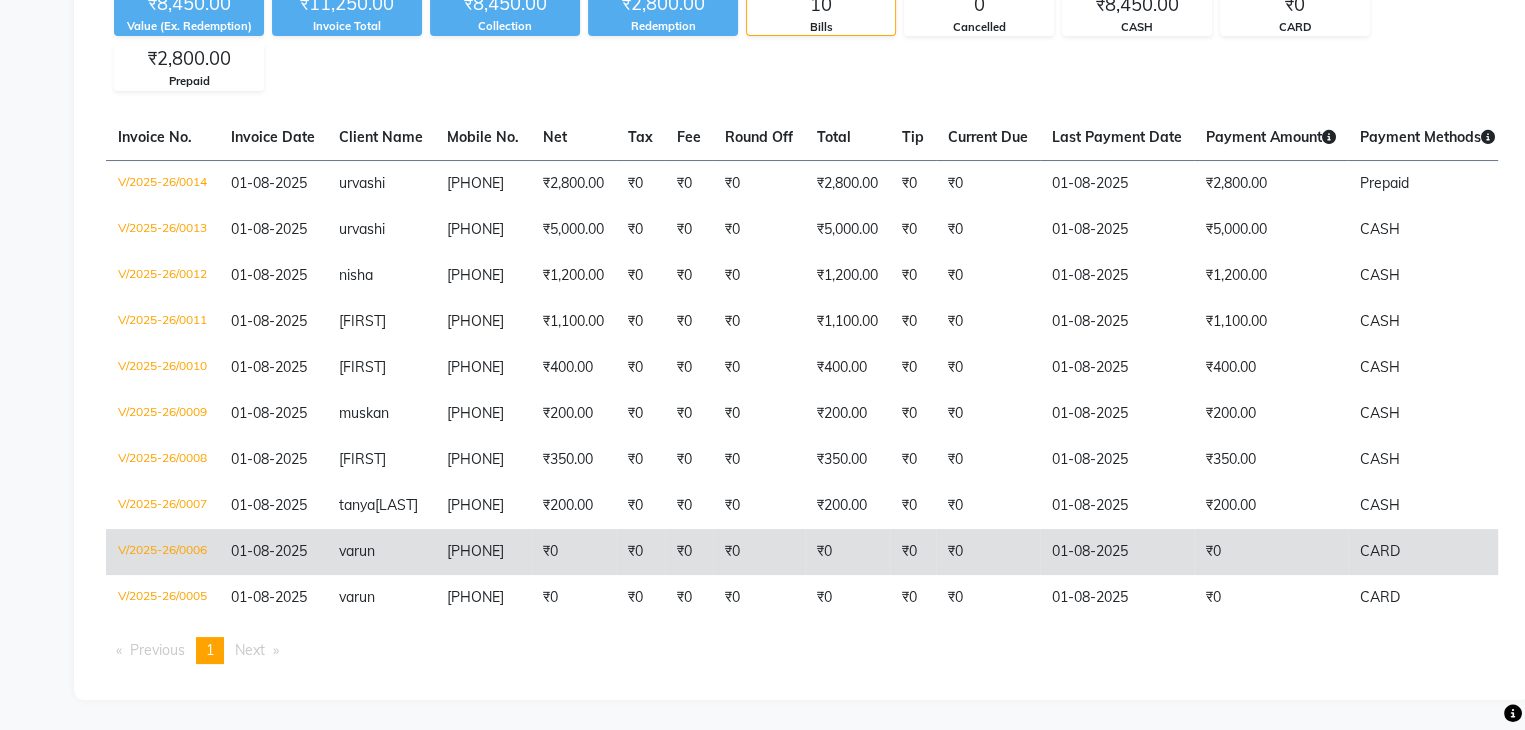 scroll, scrollTop: 176, scrollLeft: 0, axis: vertical 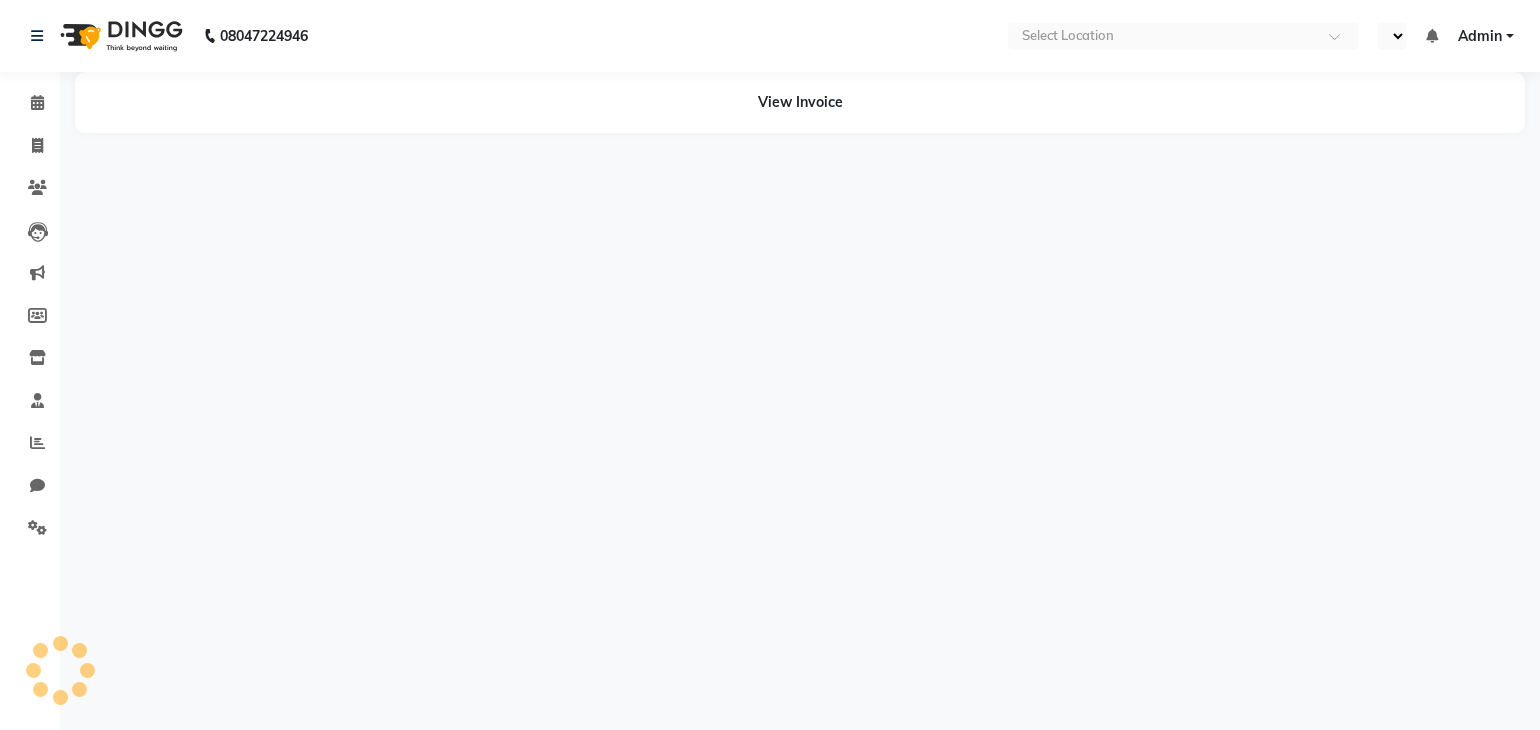 select on "en" 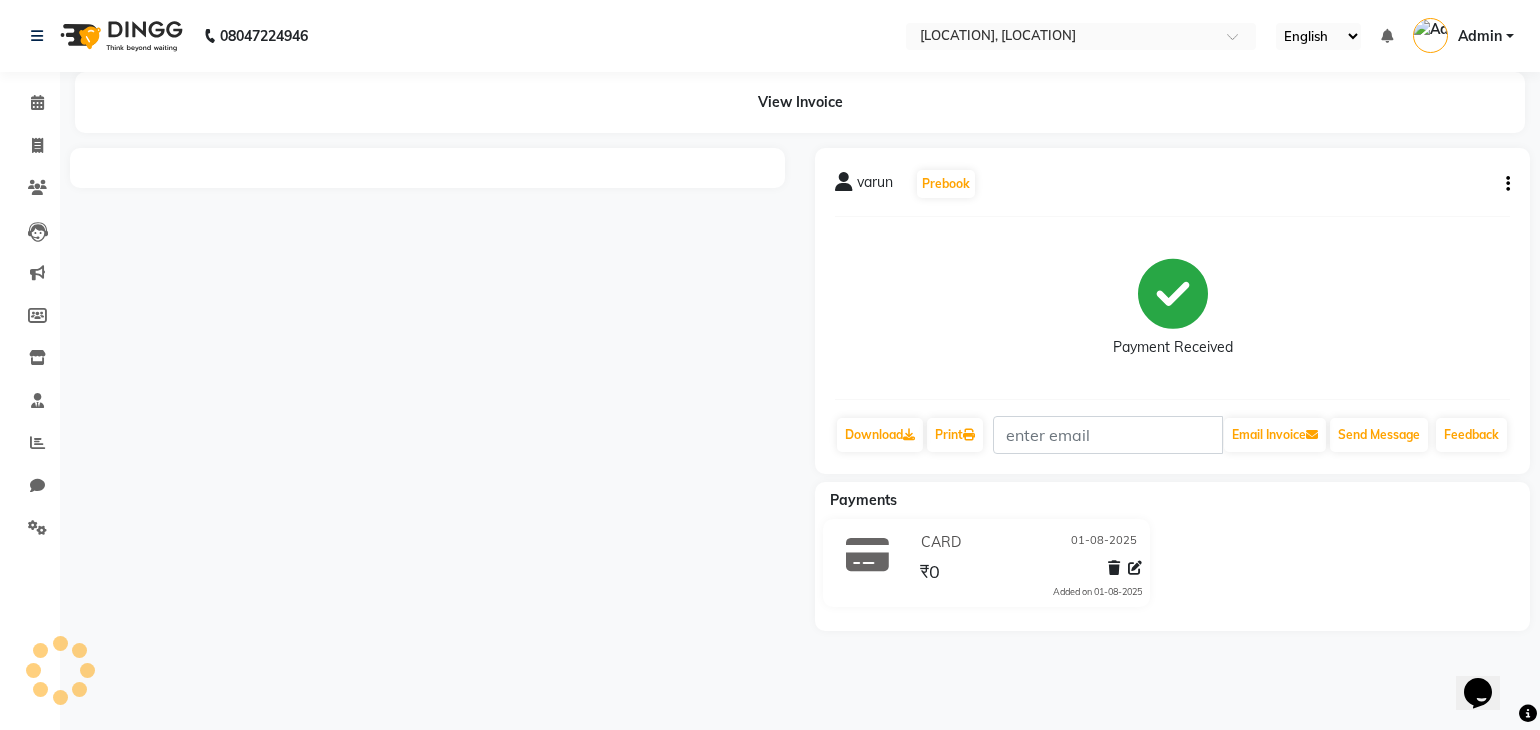scroll, scrollTop: 0, scrollLeft: 0, axis: both 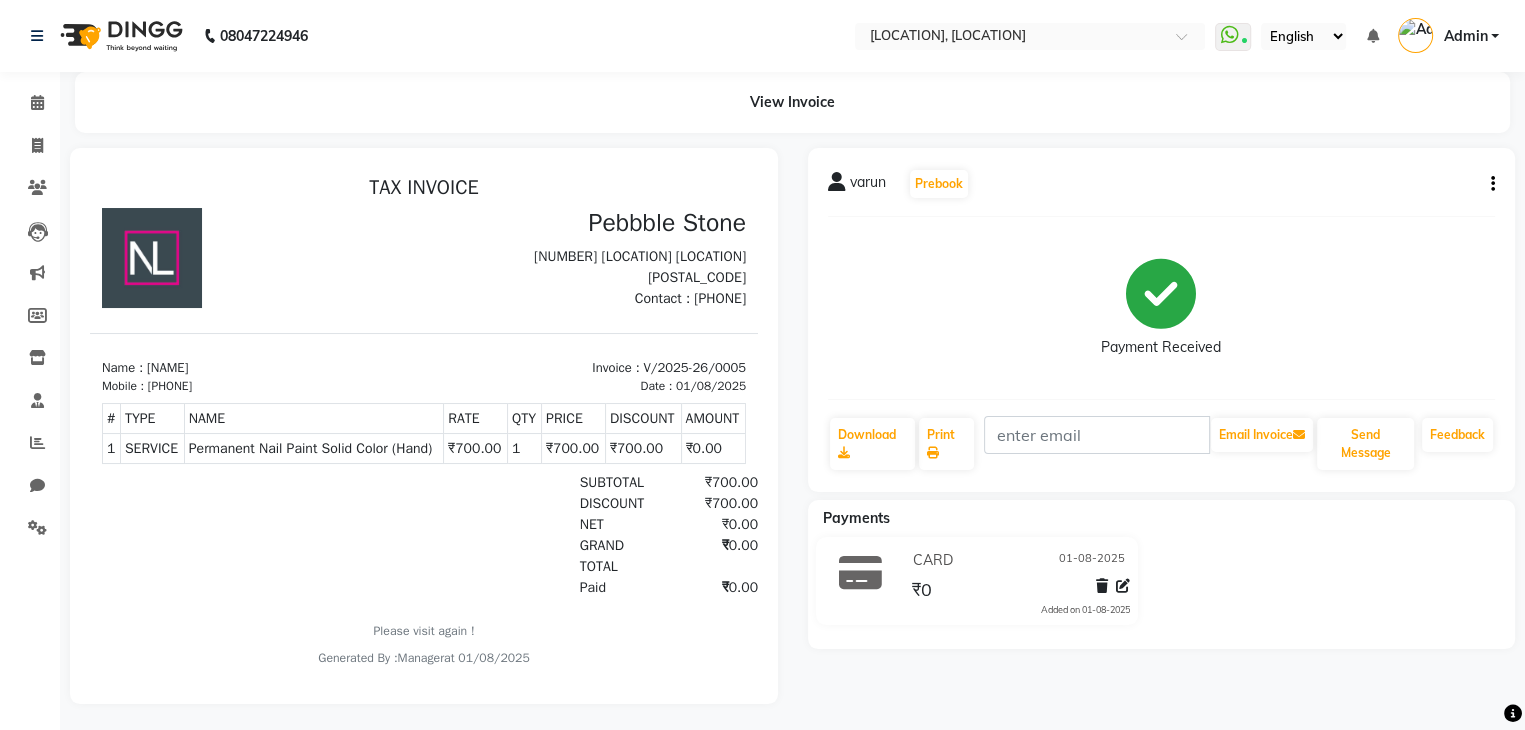 click 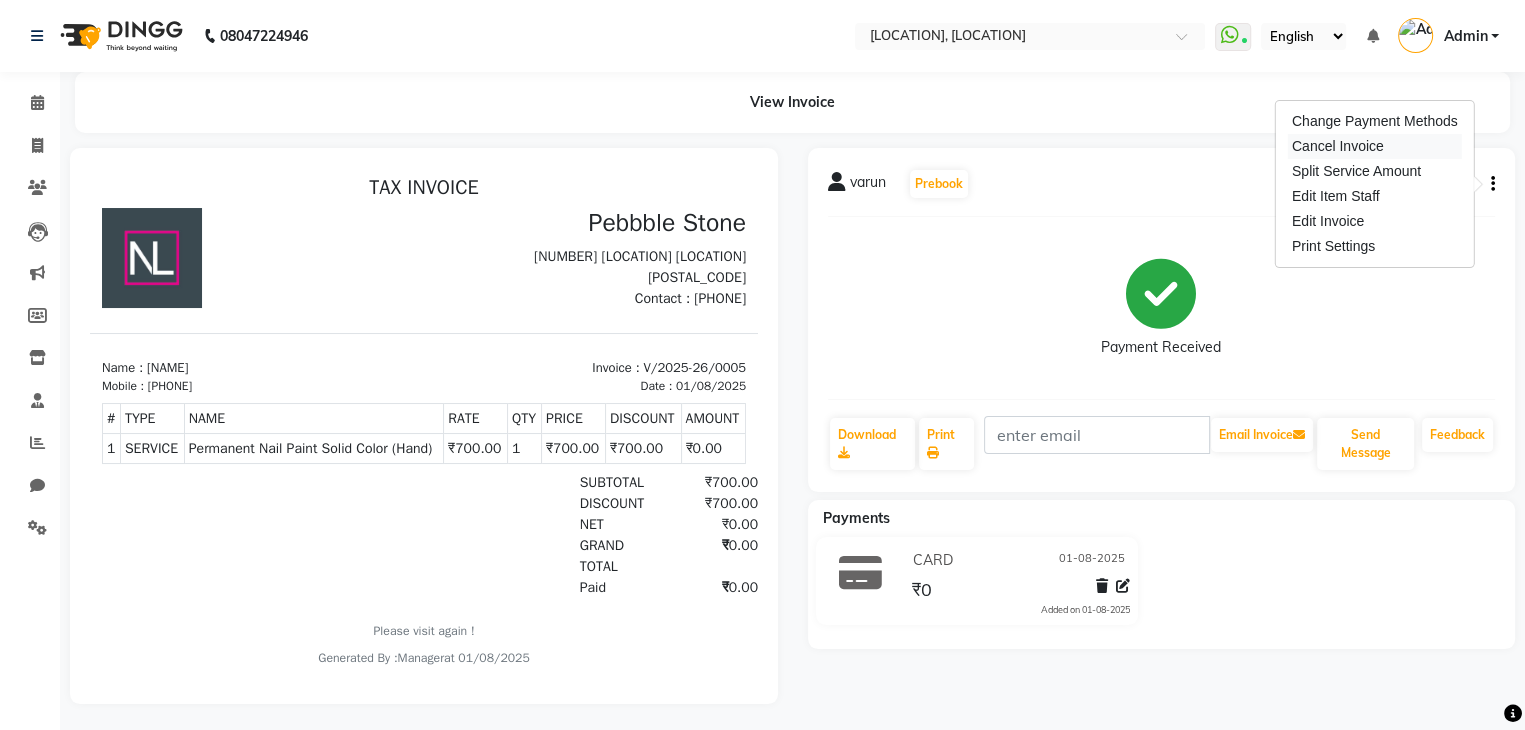 click on "Cancel Invoice" at bounding box center (1375, 146) 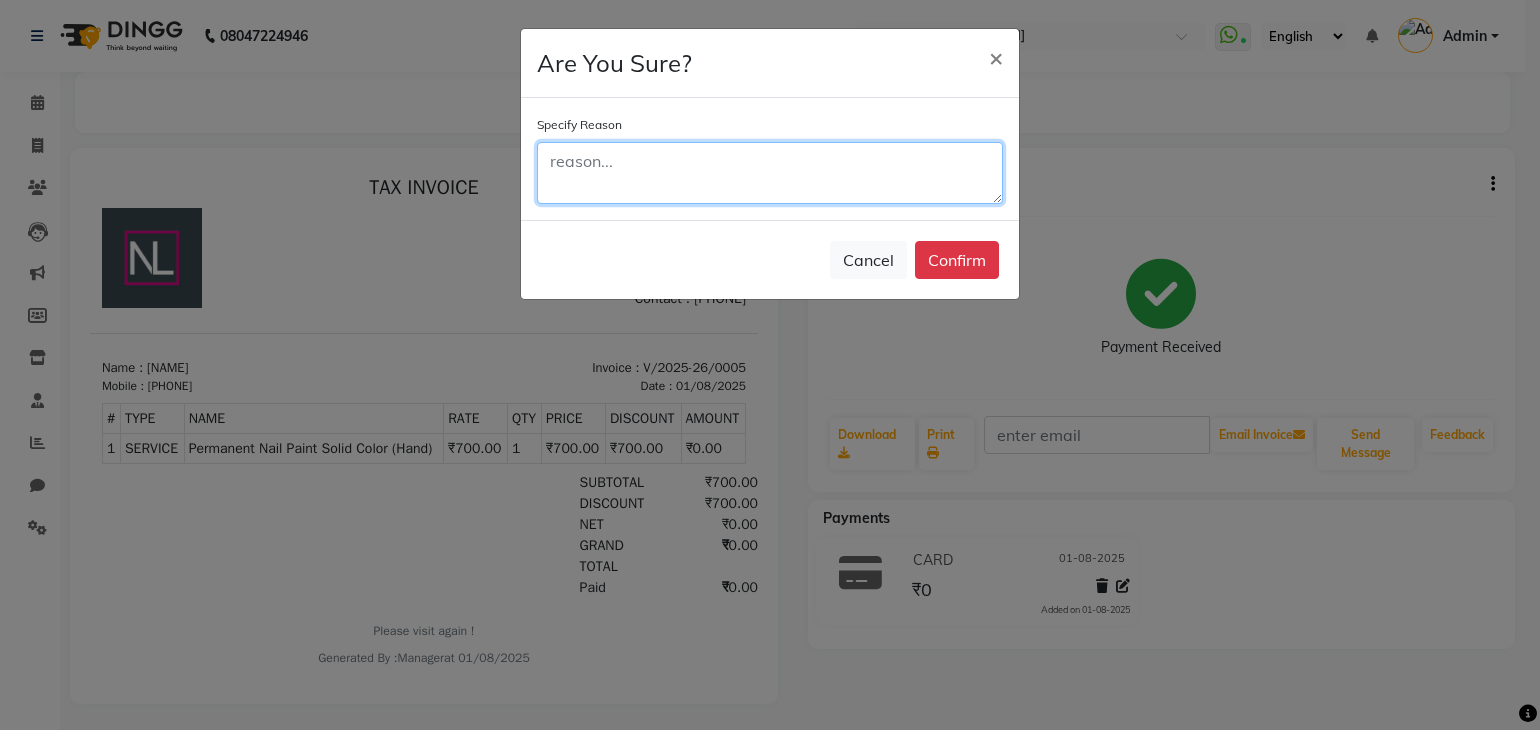 click 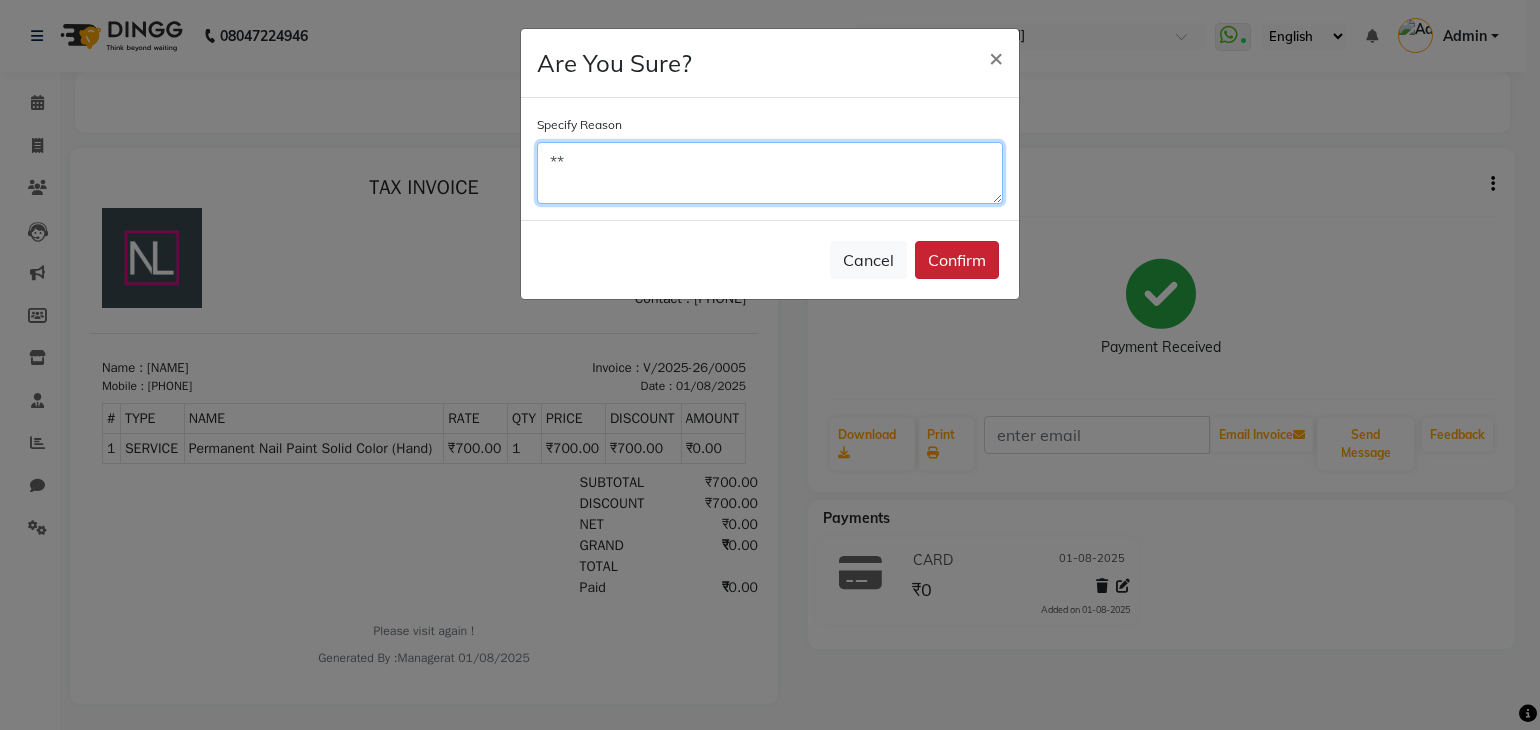 type on "**" 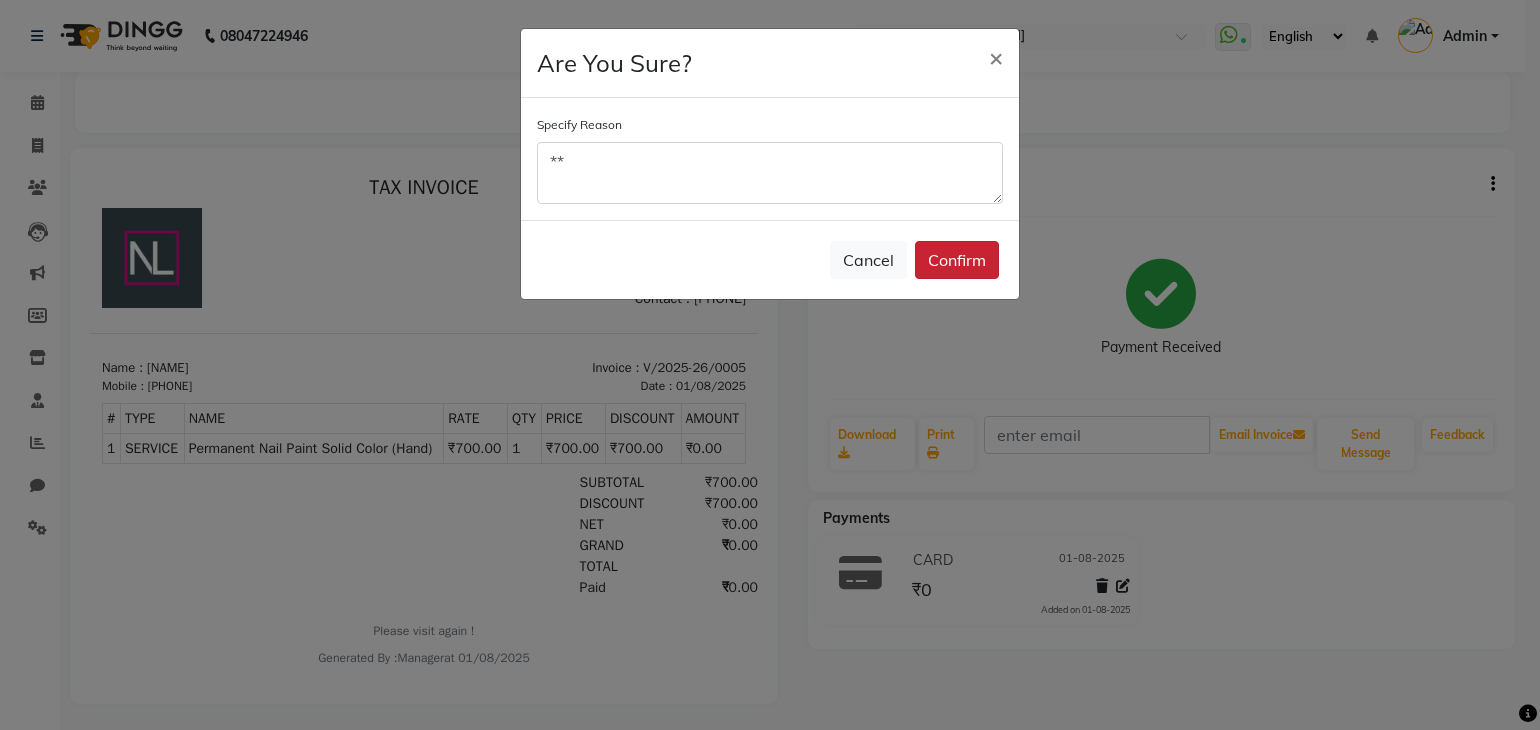 click on "Confirm" 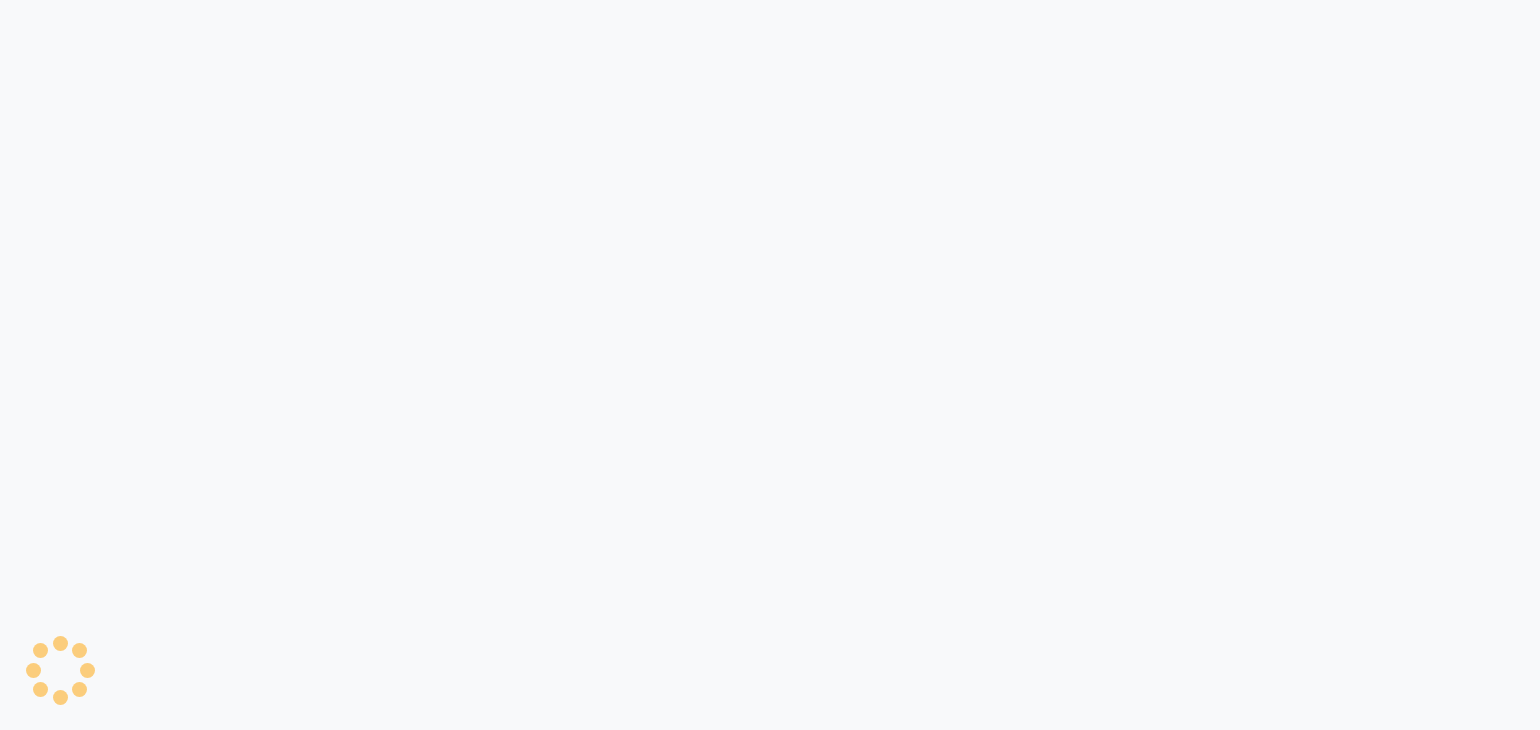 scroll, scrollTop: 0, scrollLeft: 0, axis: both 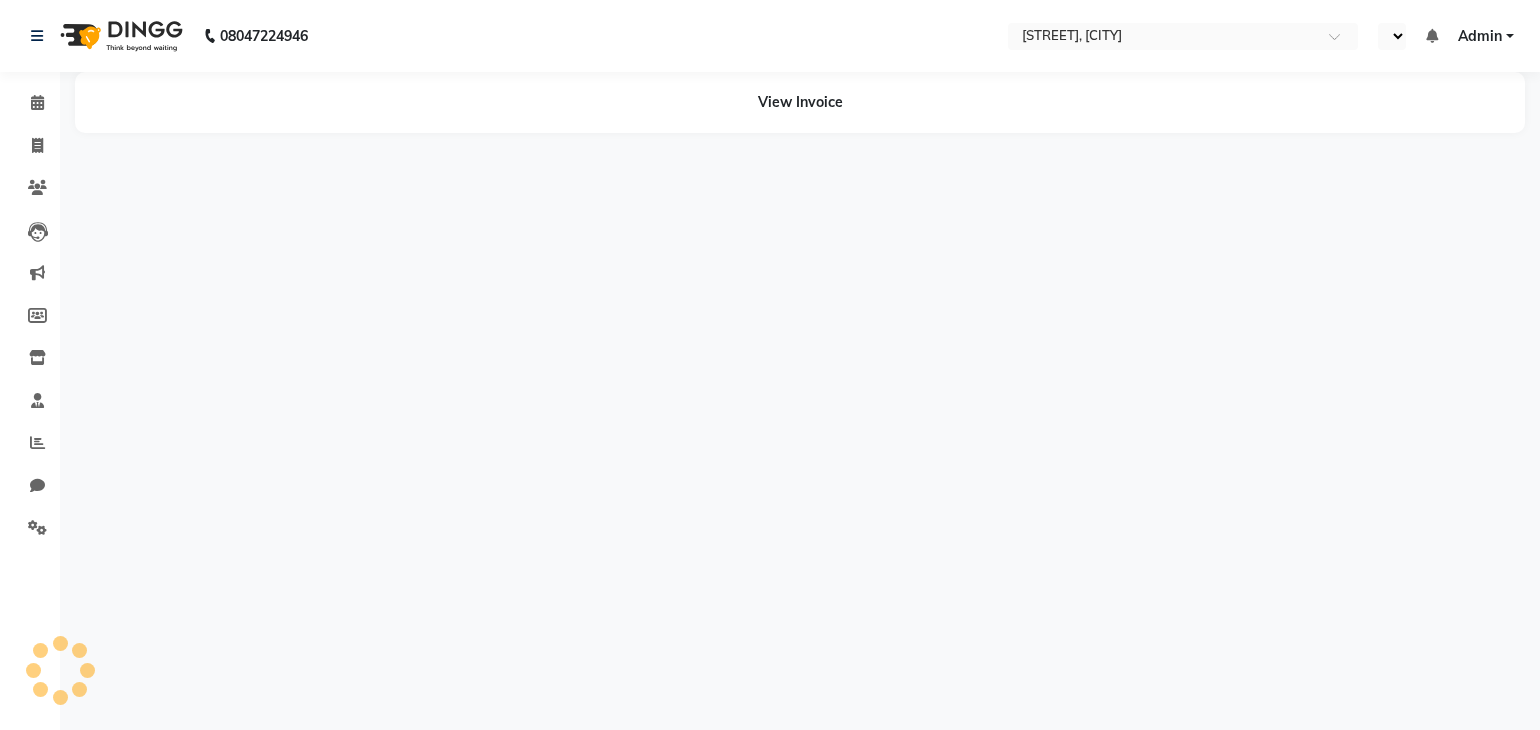 select on "en" 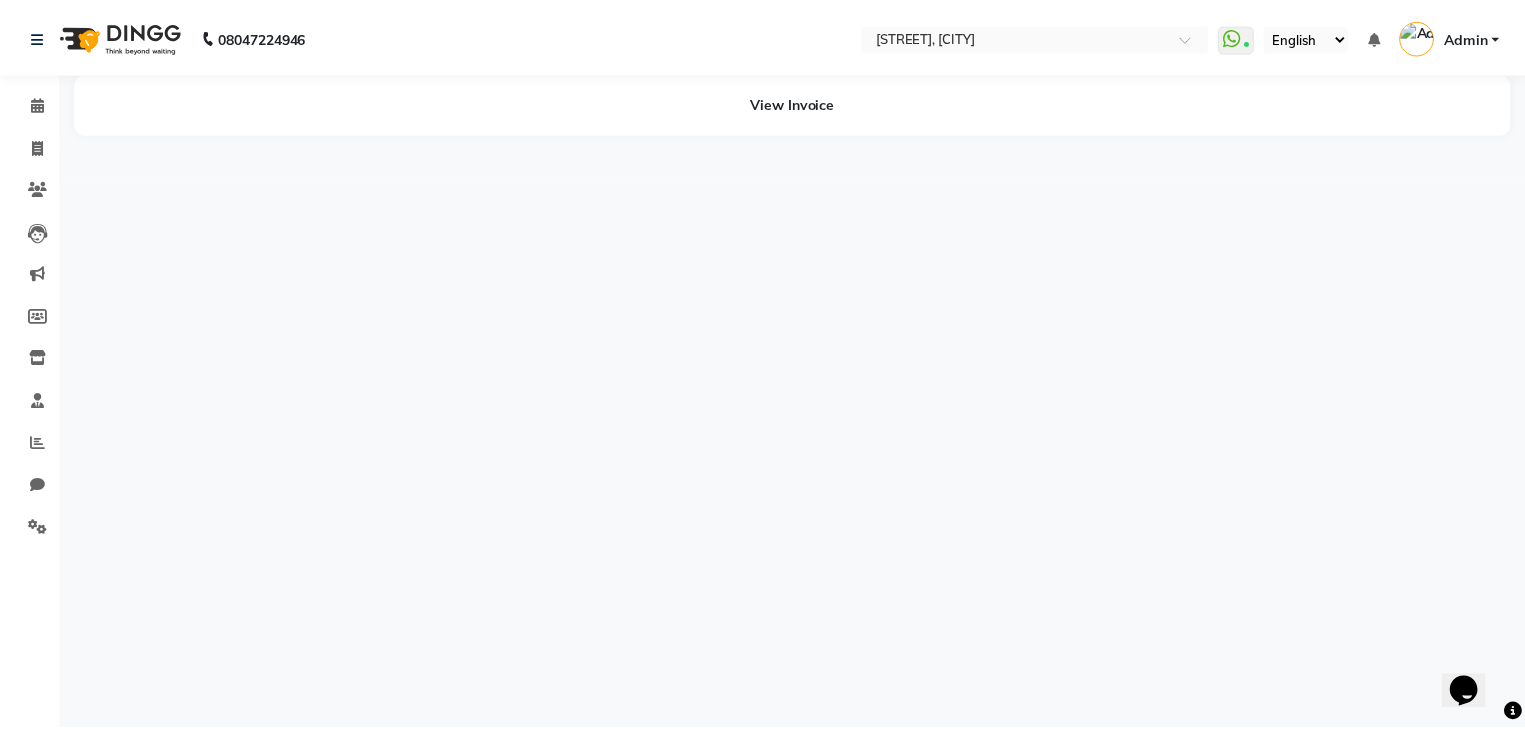 scroll, scrollTop: 0, scrollLeft: 0, axis: both 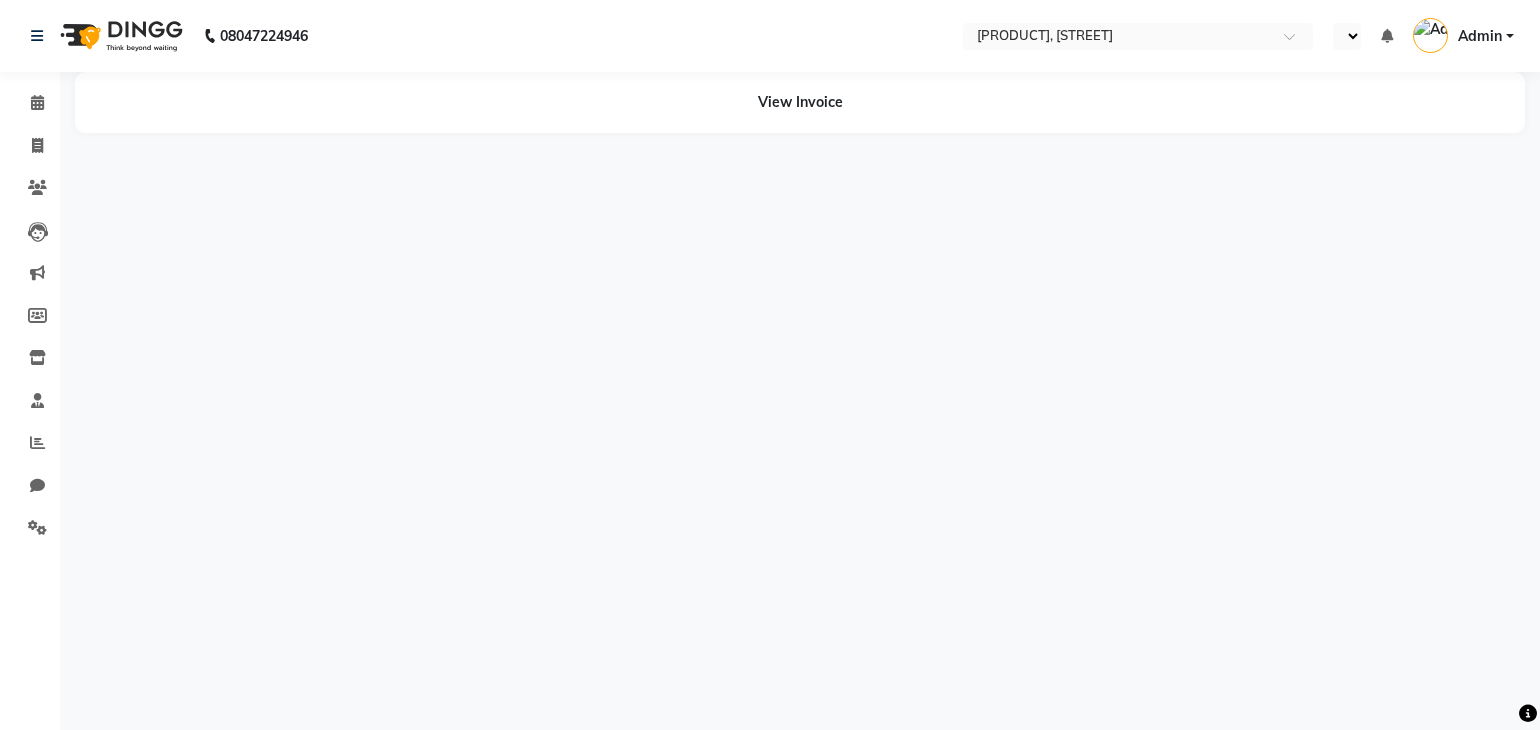 select on "en" 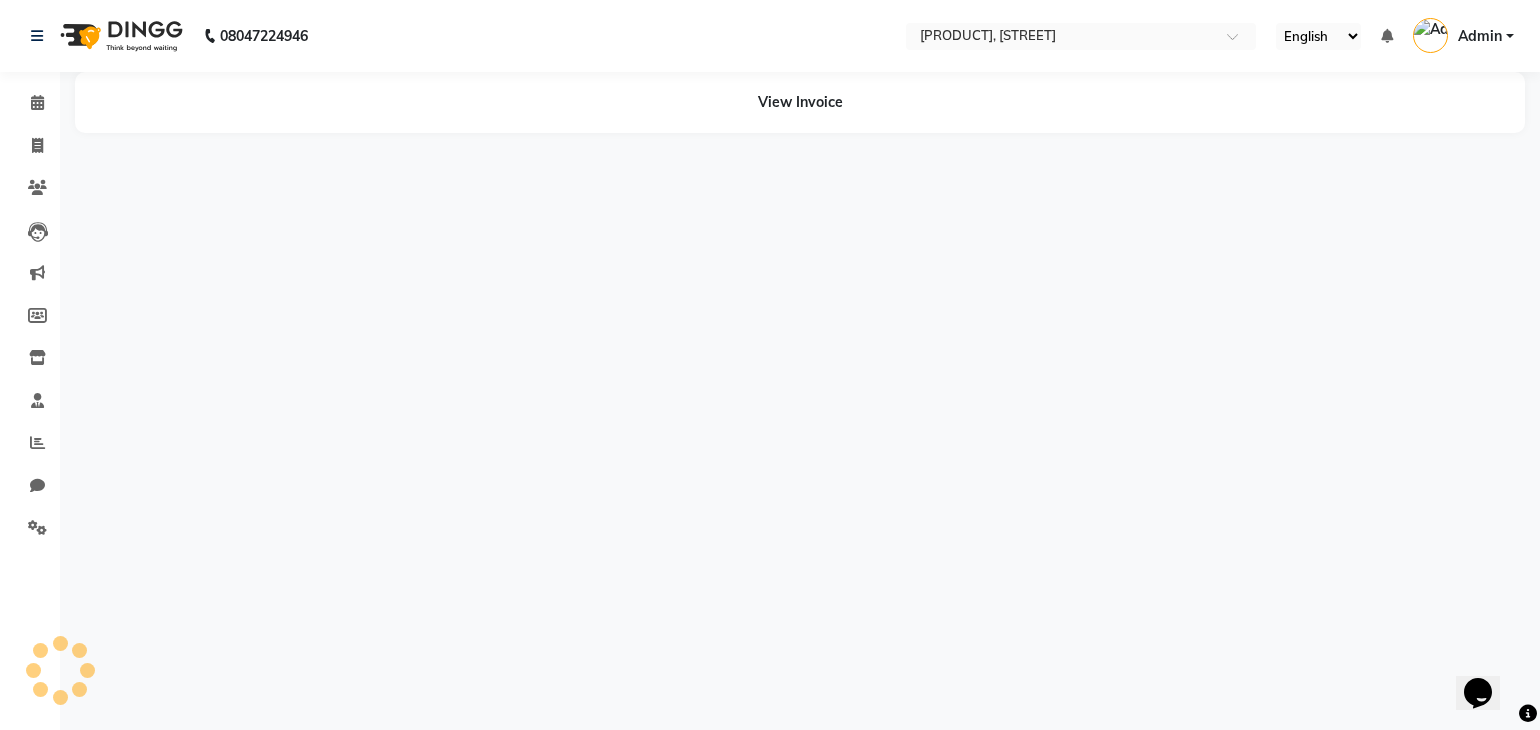 scroll, scrollTop: 0, scrollLeft: 0, axis: both 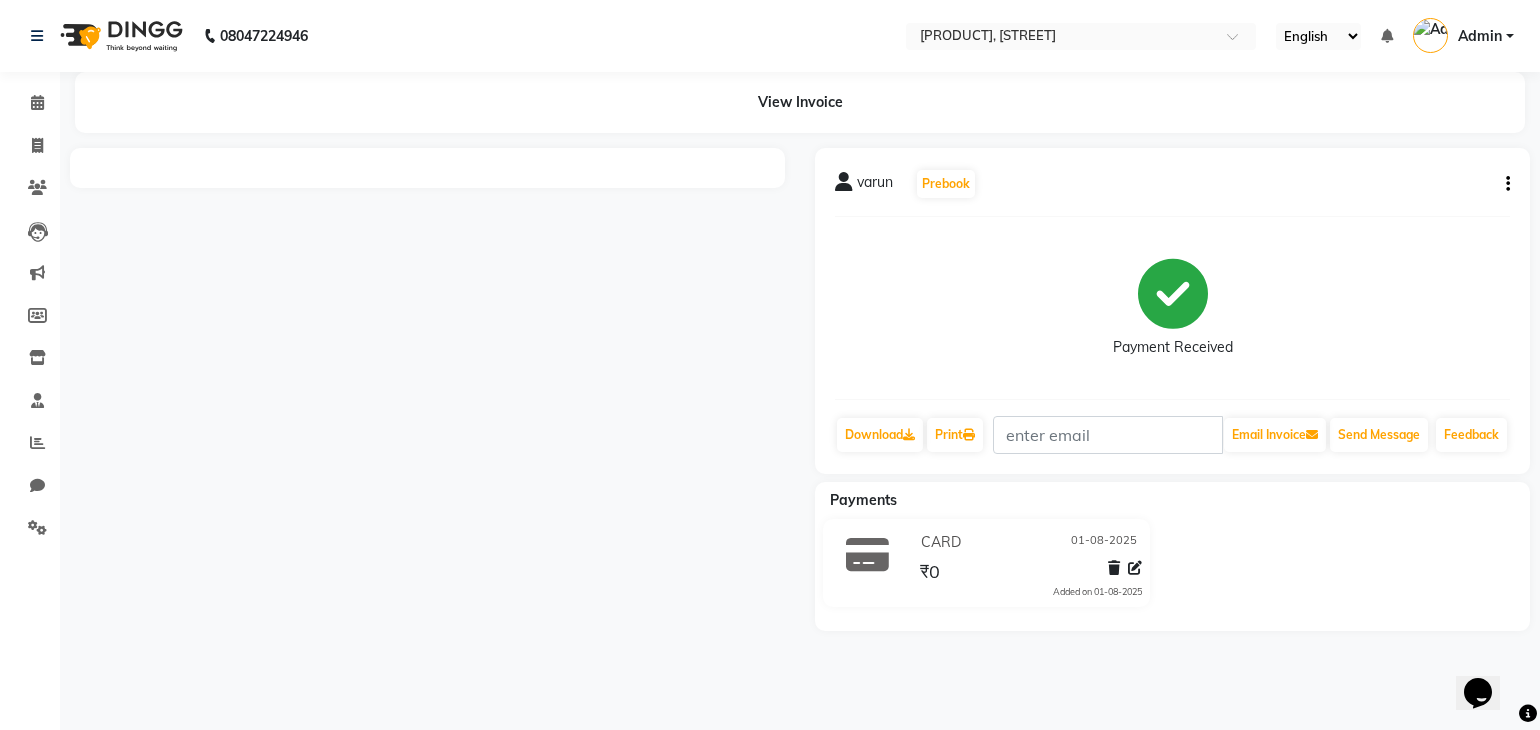 click 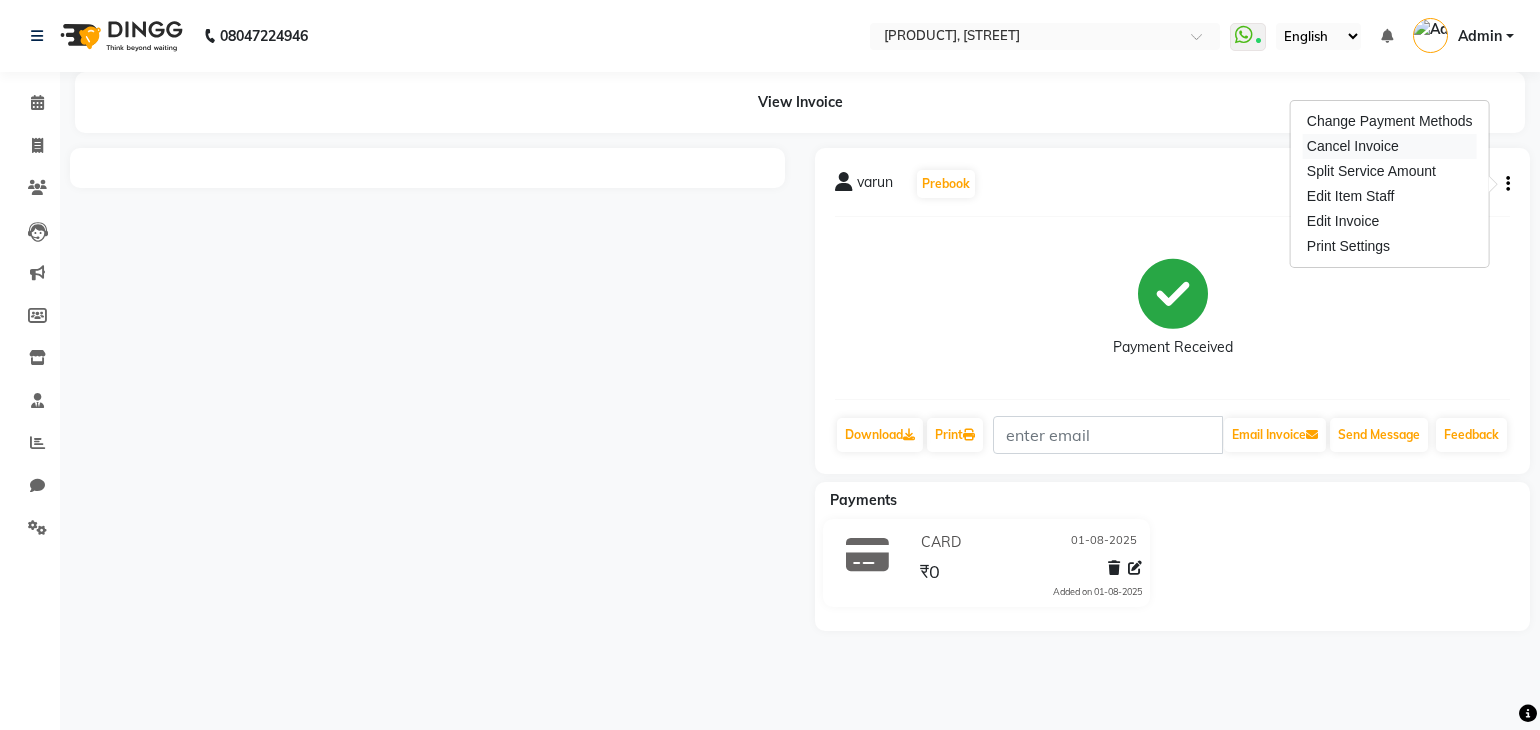 click on "Cancel Invoice" at bounding box center [1390, 146] 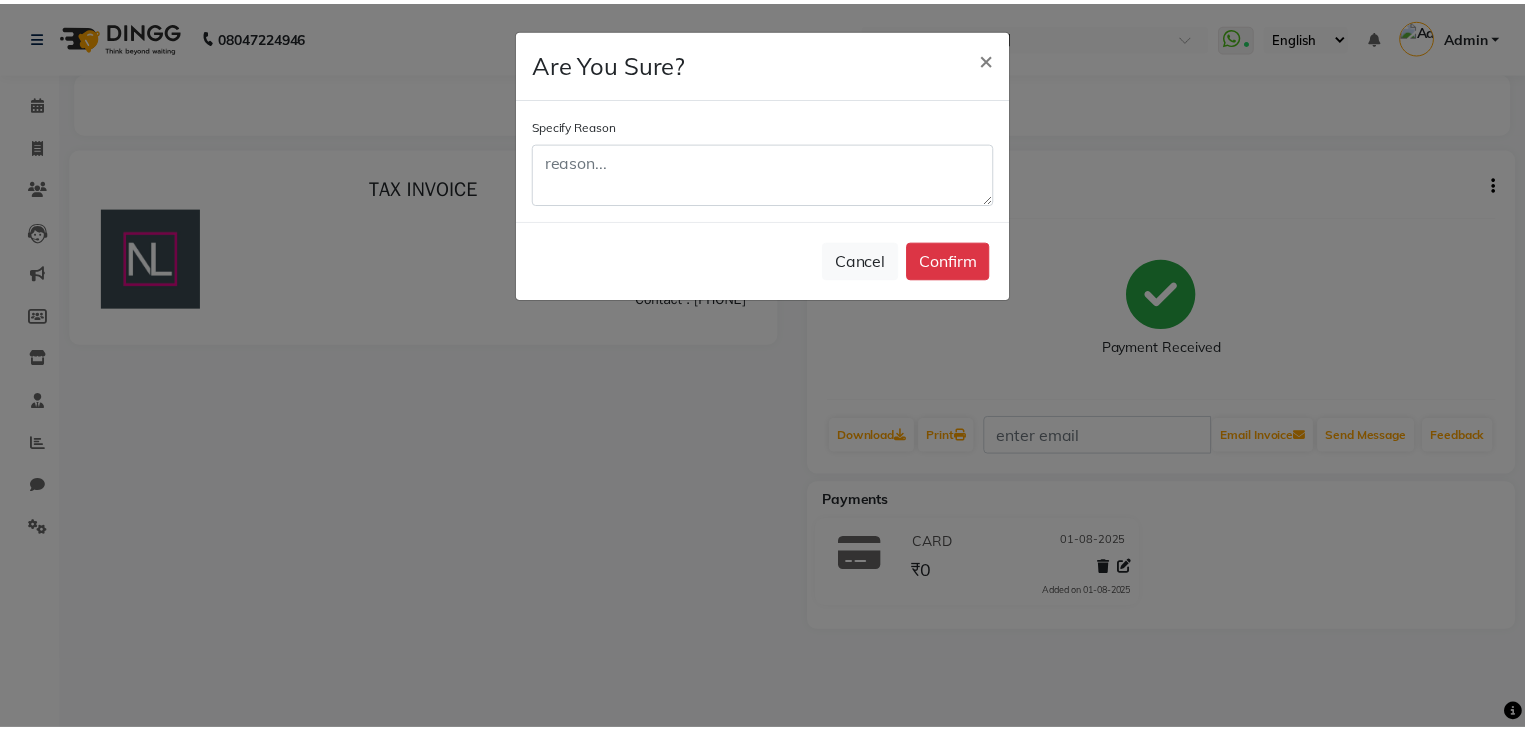 scroll, scrollTop: 0, scrollLeft: 0, axis: both 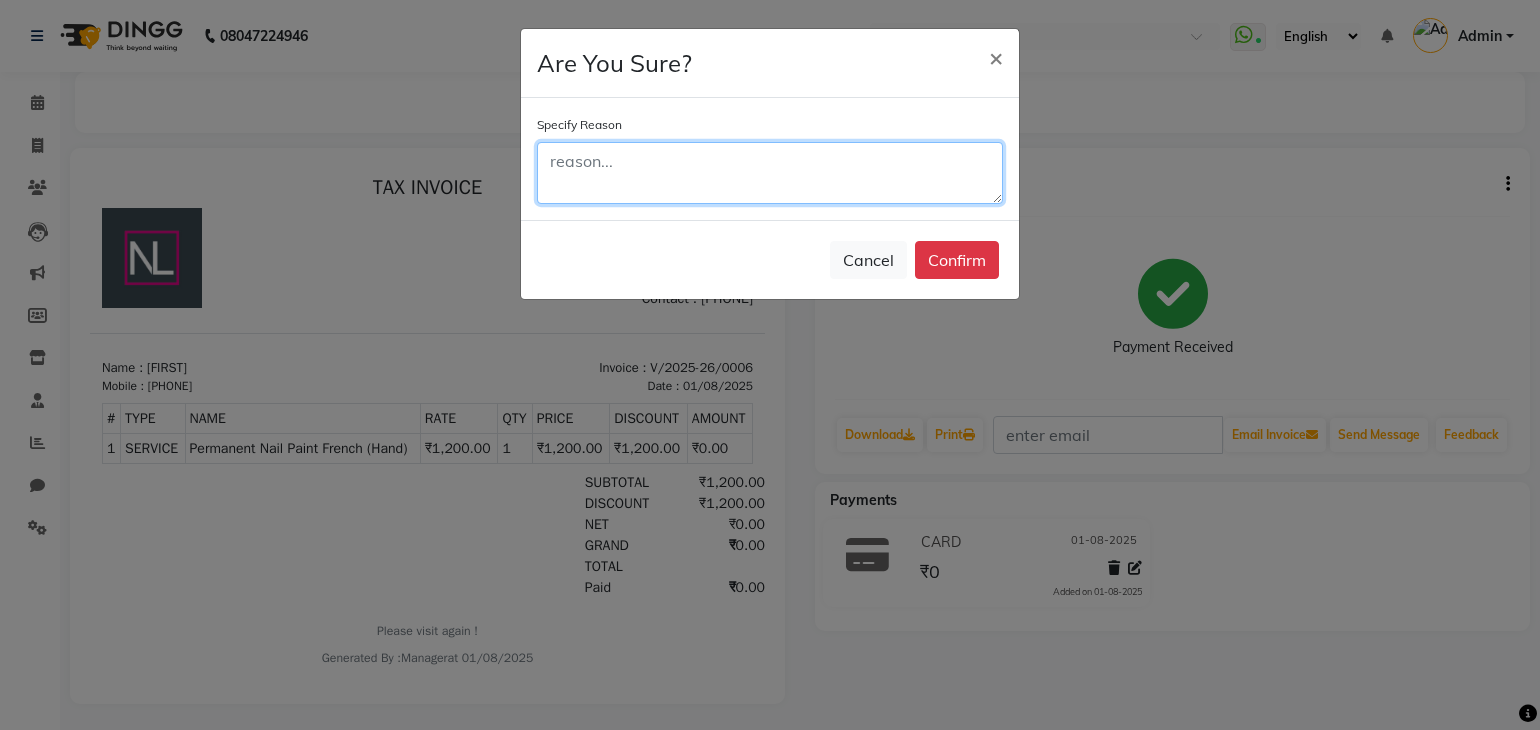 click 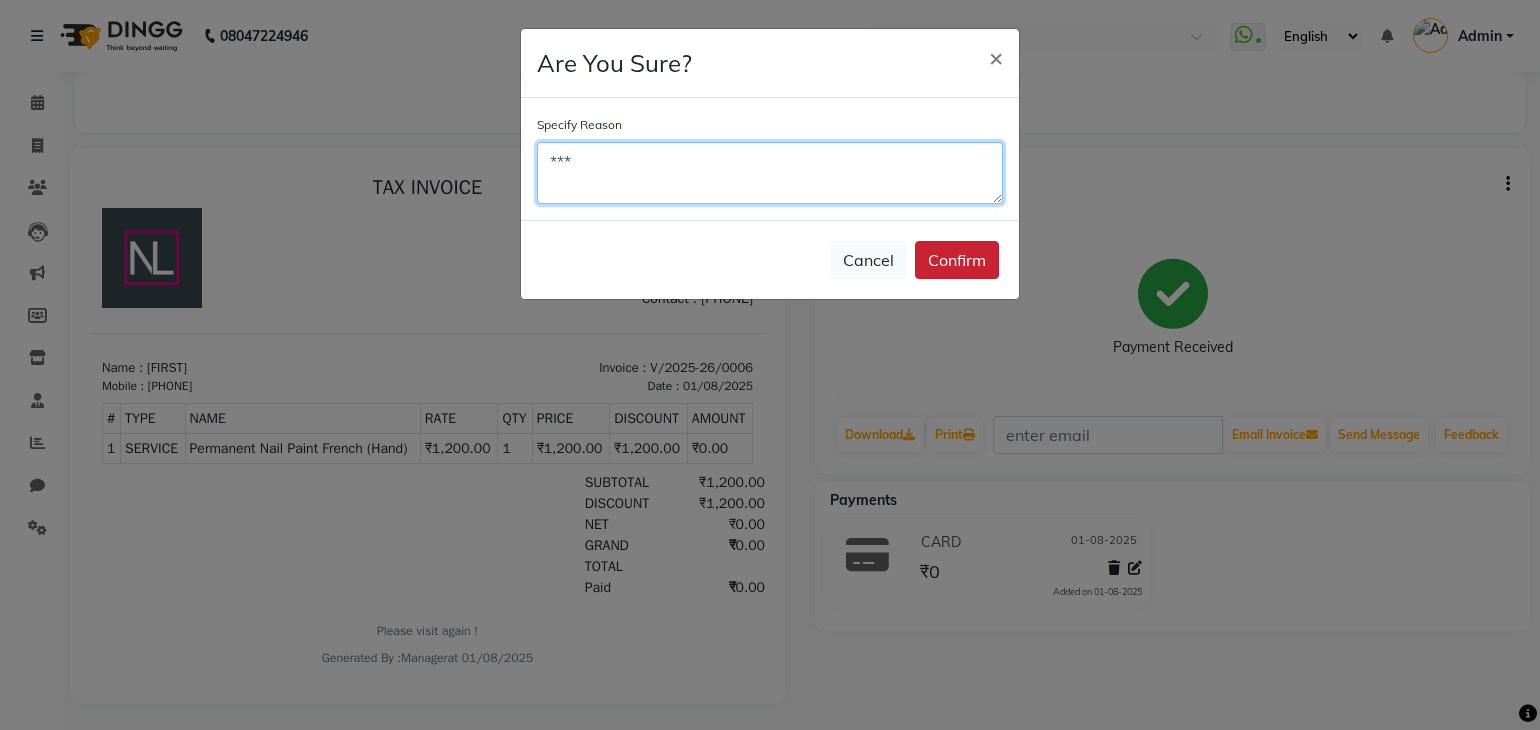 type on "***" 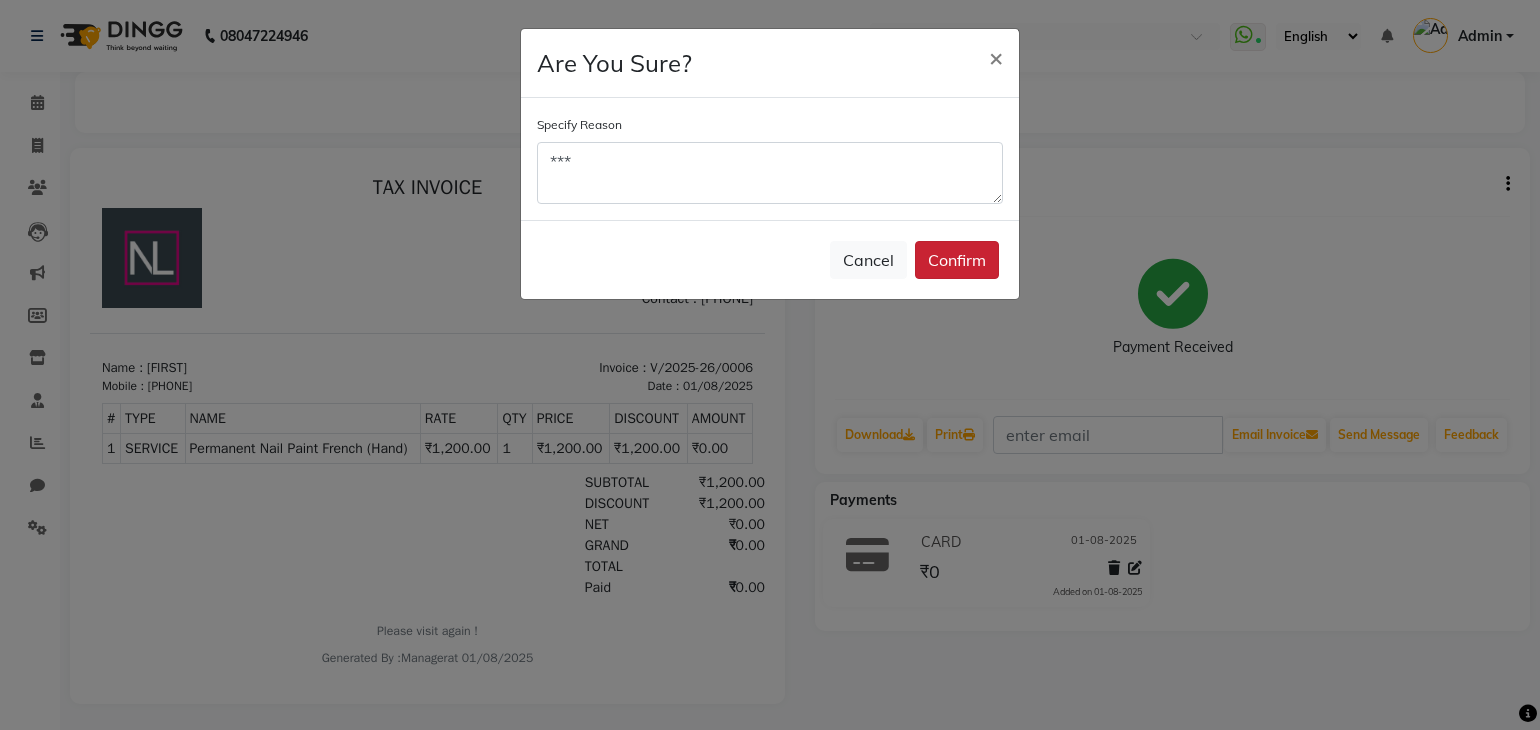 click on "Confirm" 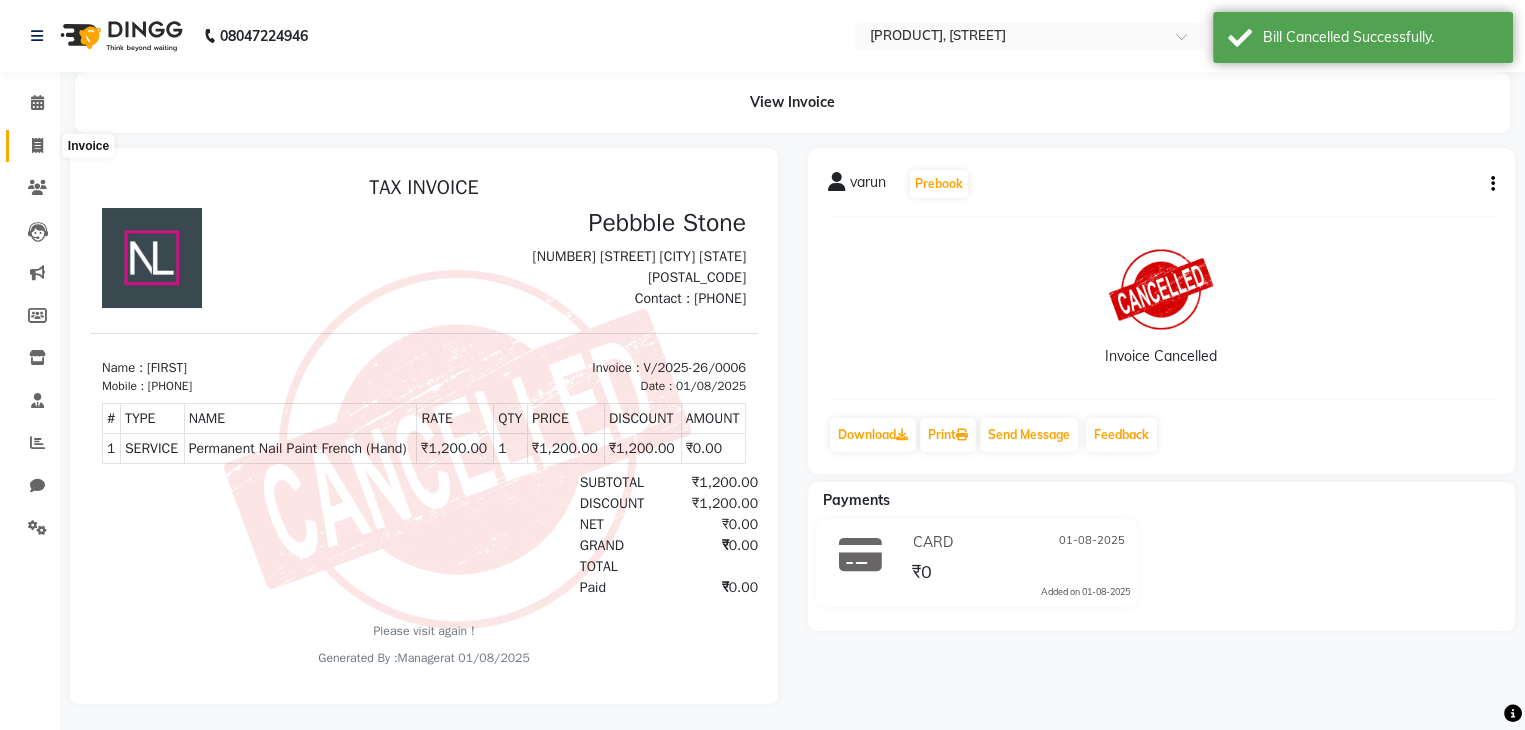 click 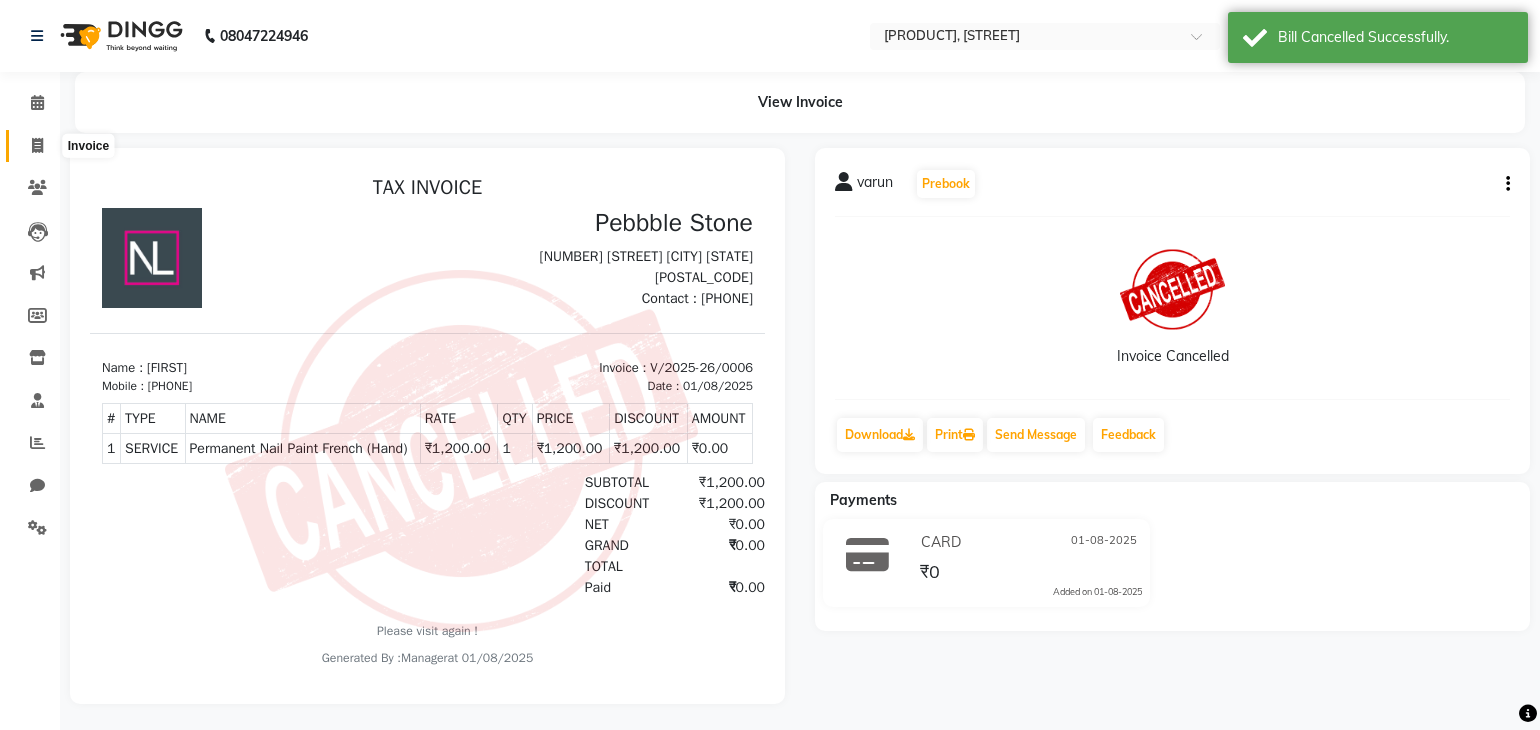 select on "8684" 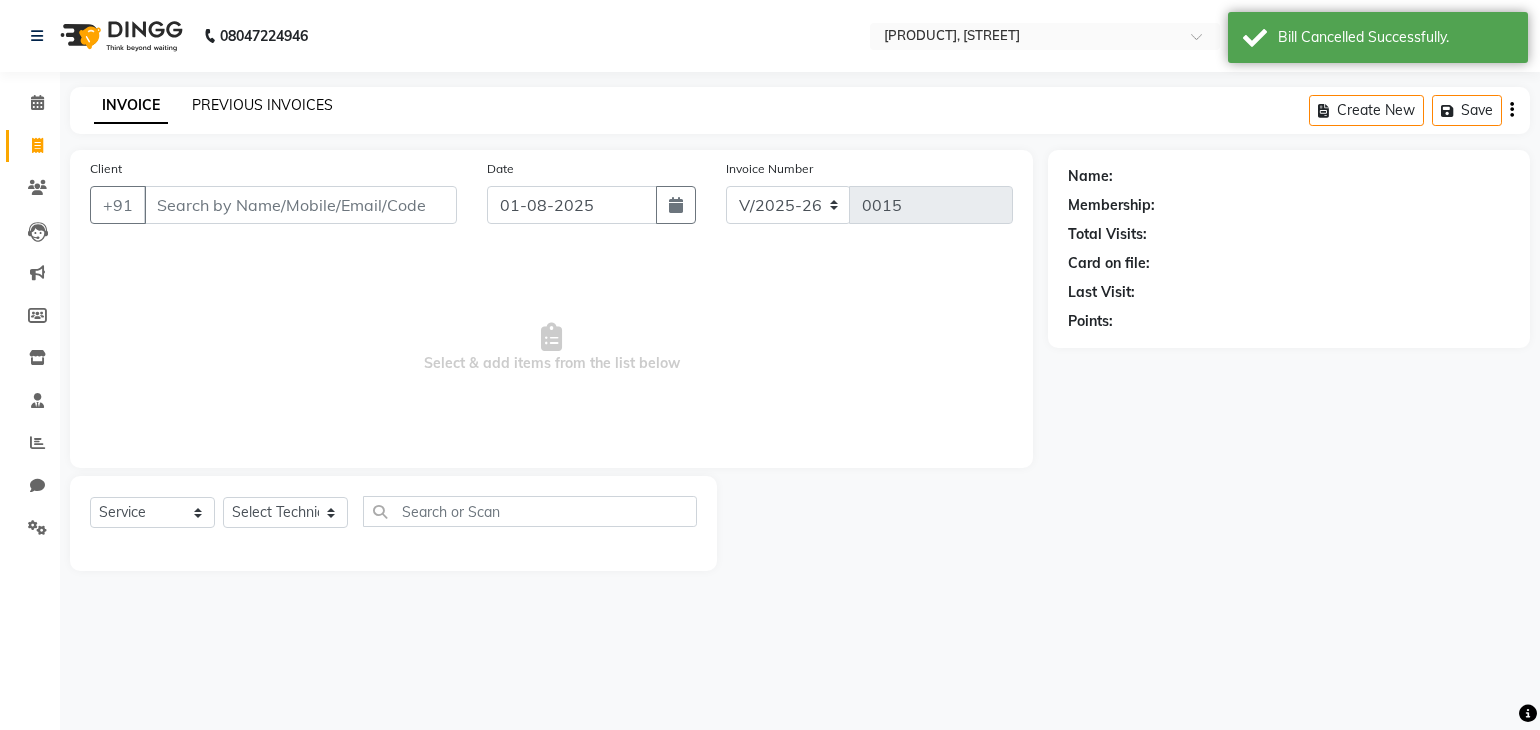 click on "PREVIOUS INVOICES" 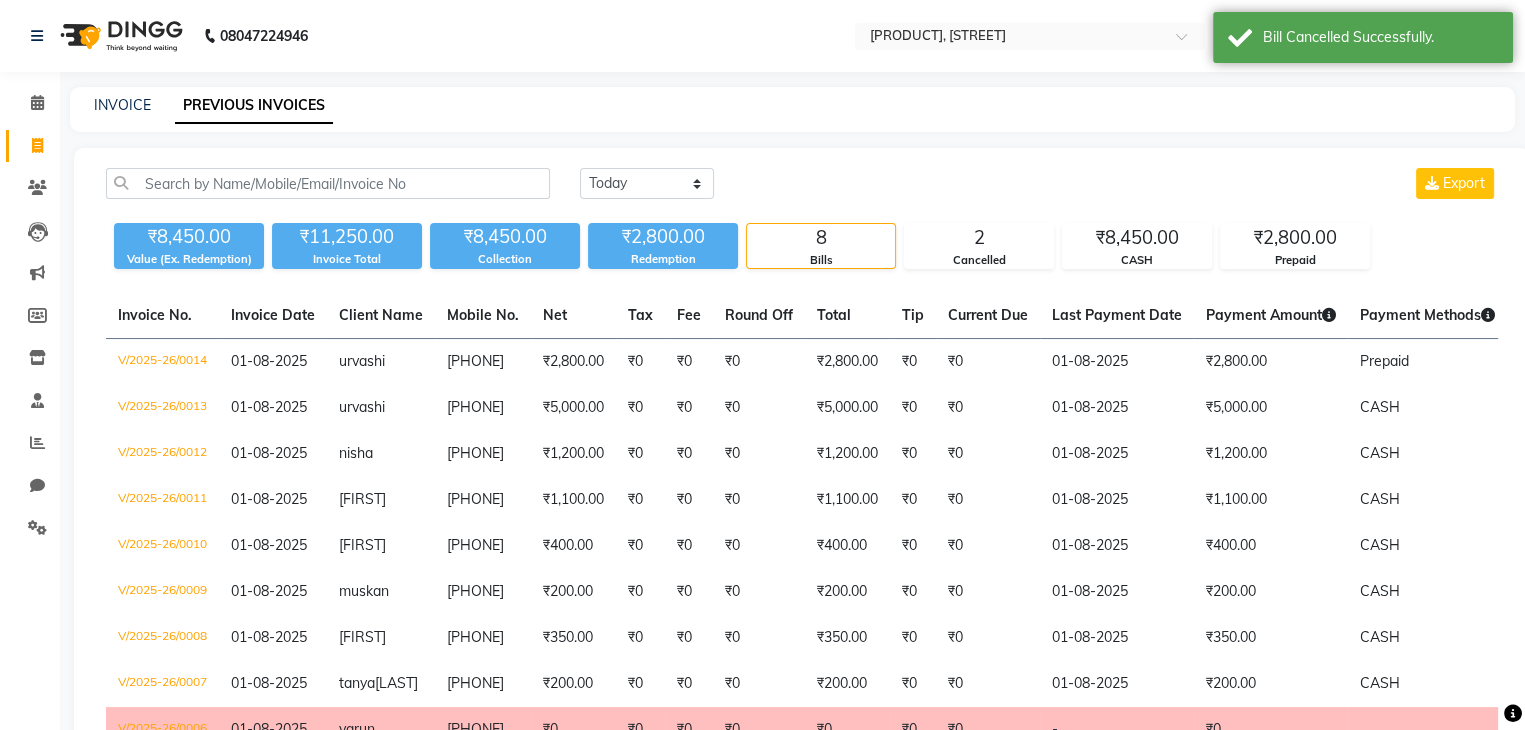 scroll, scrollTop: 194, scrollLeft: 0, axis: vertical 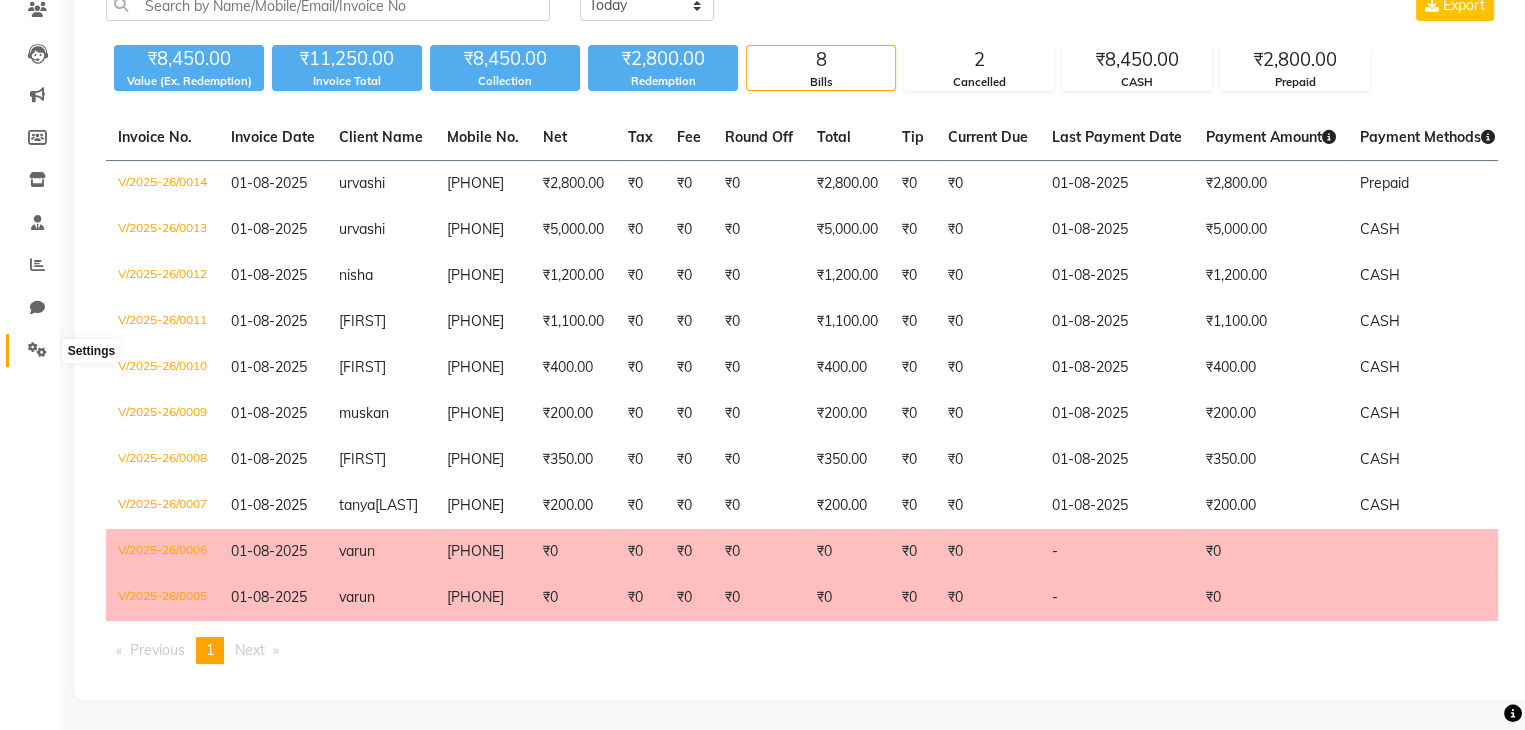click 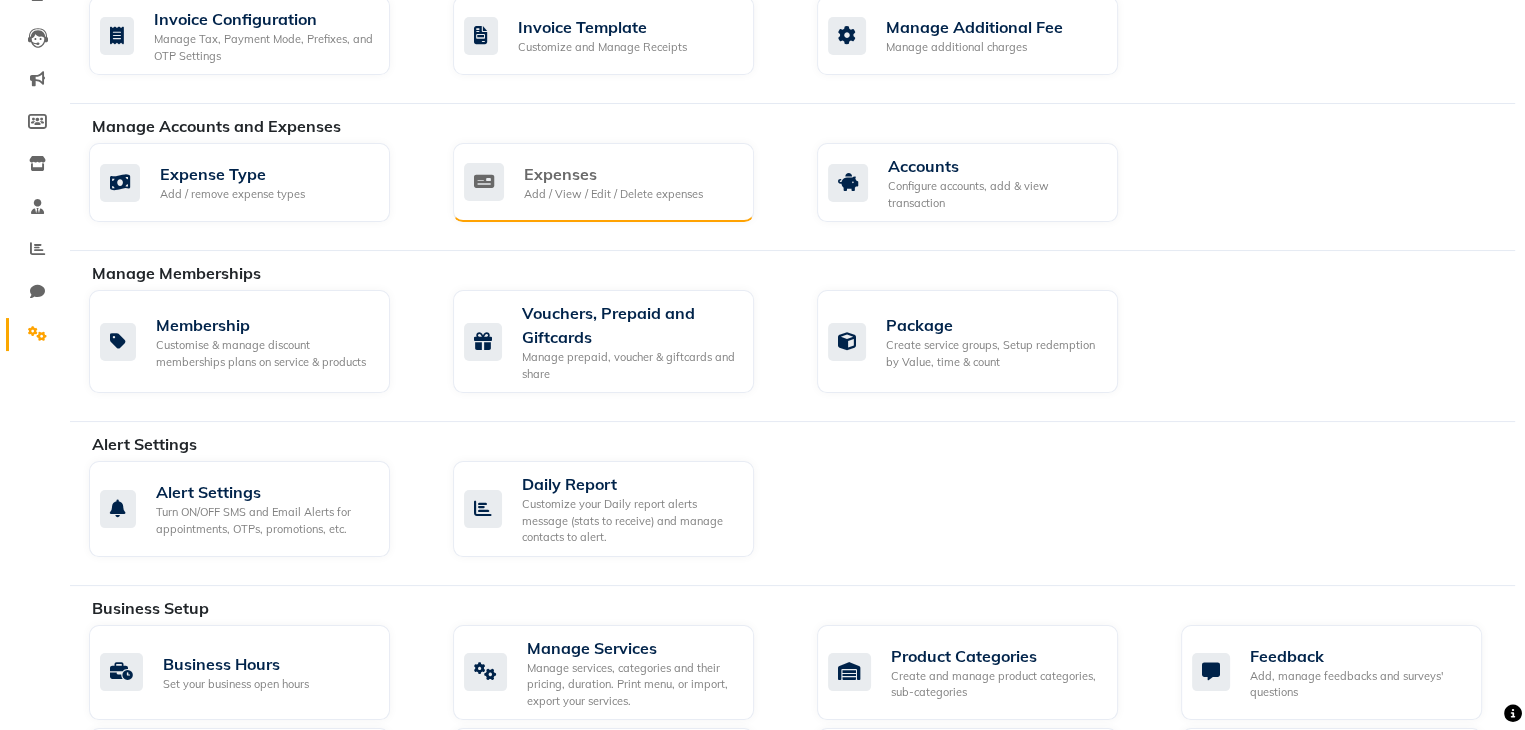 click on "Expenses Add / View / Edit / Delete expenses" 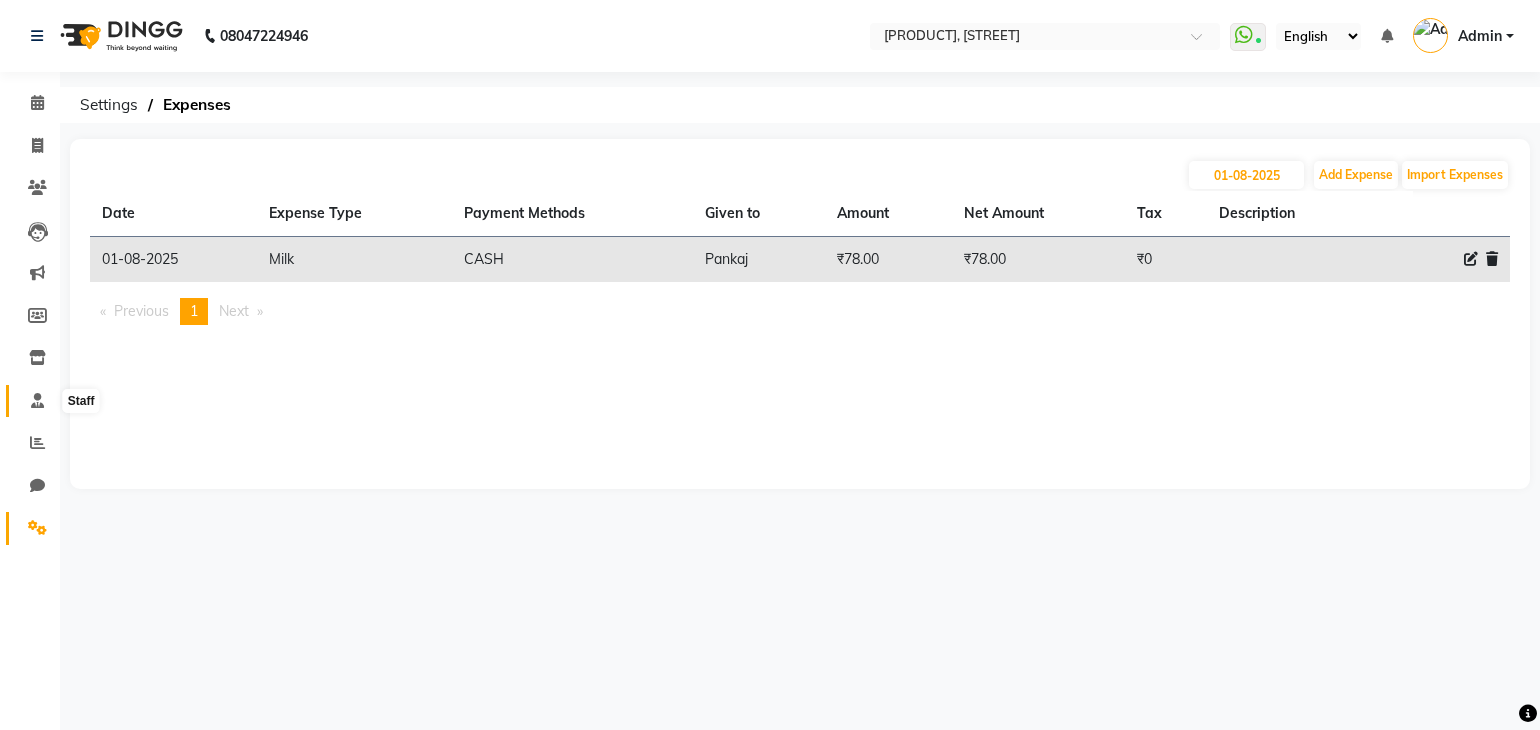 click 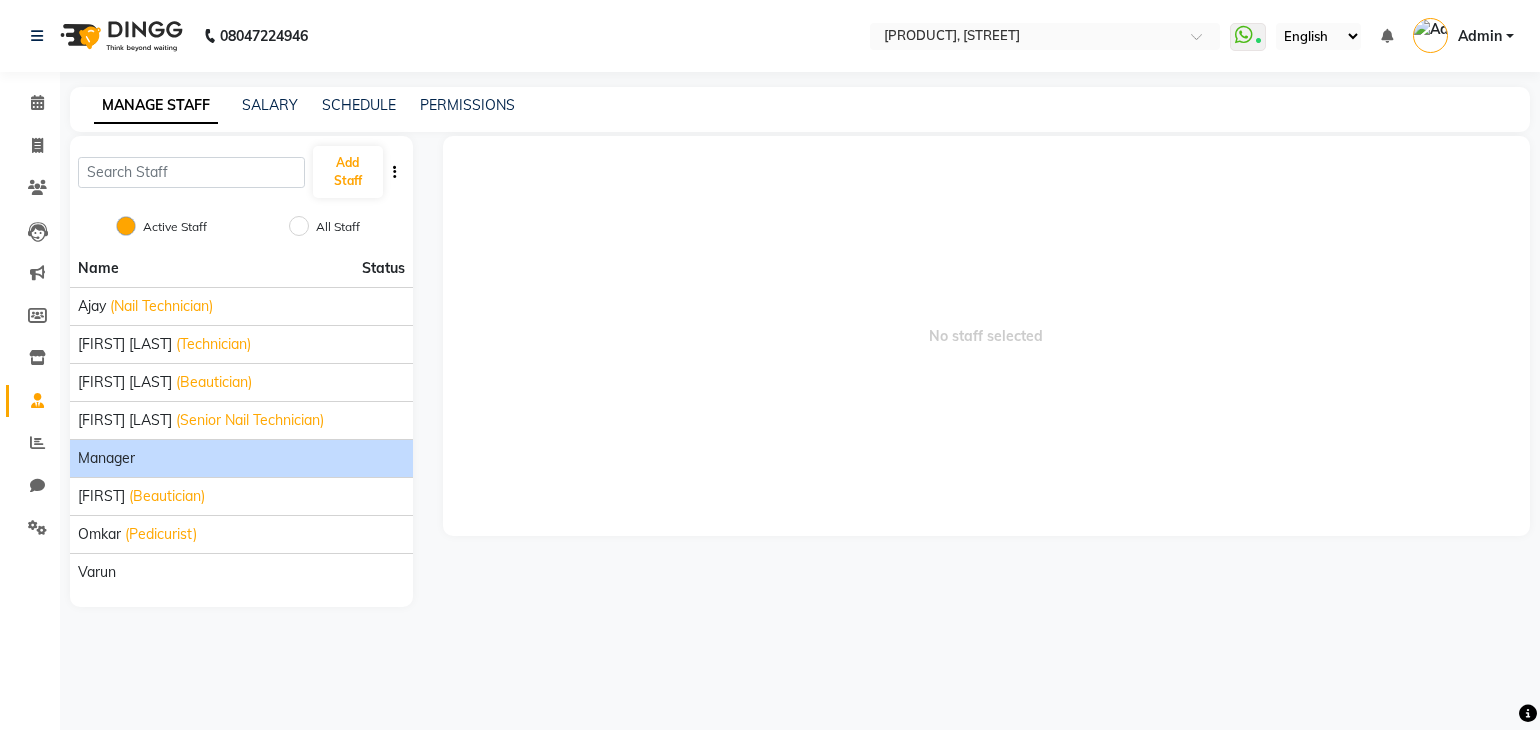 click on "Manager" 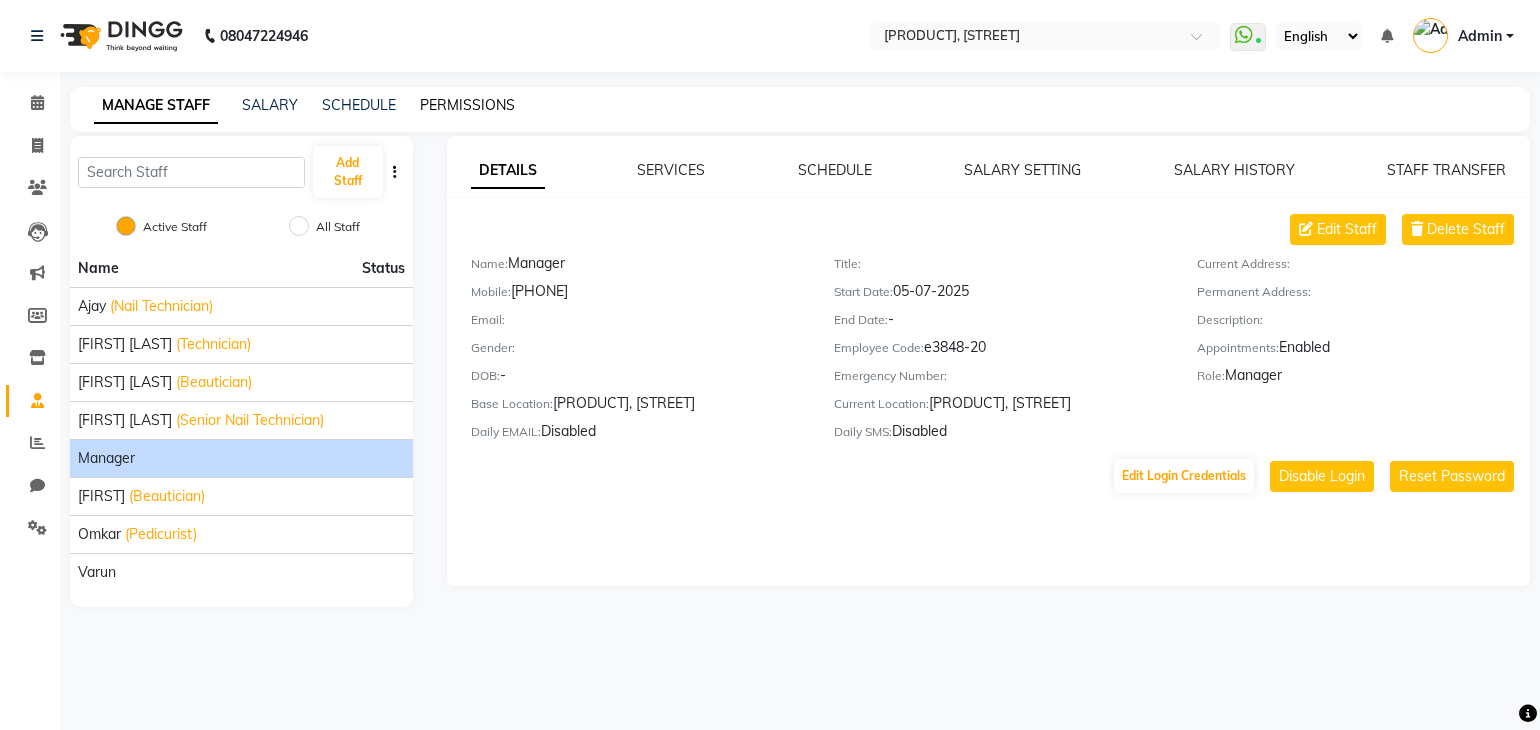 click on "PERMISSIONS" 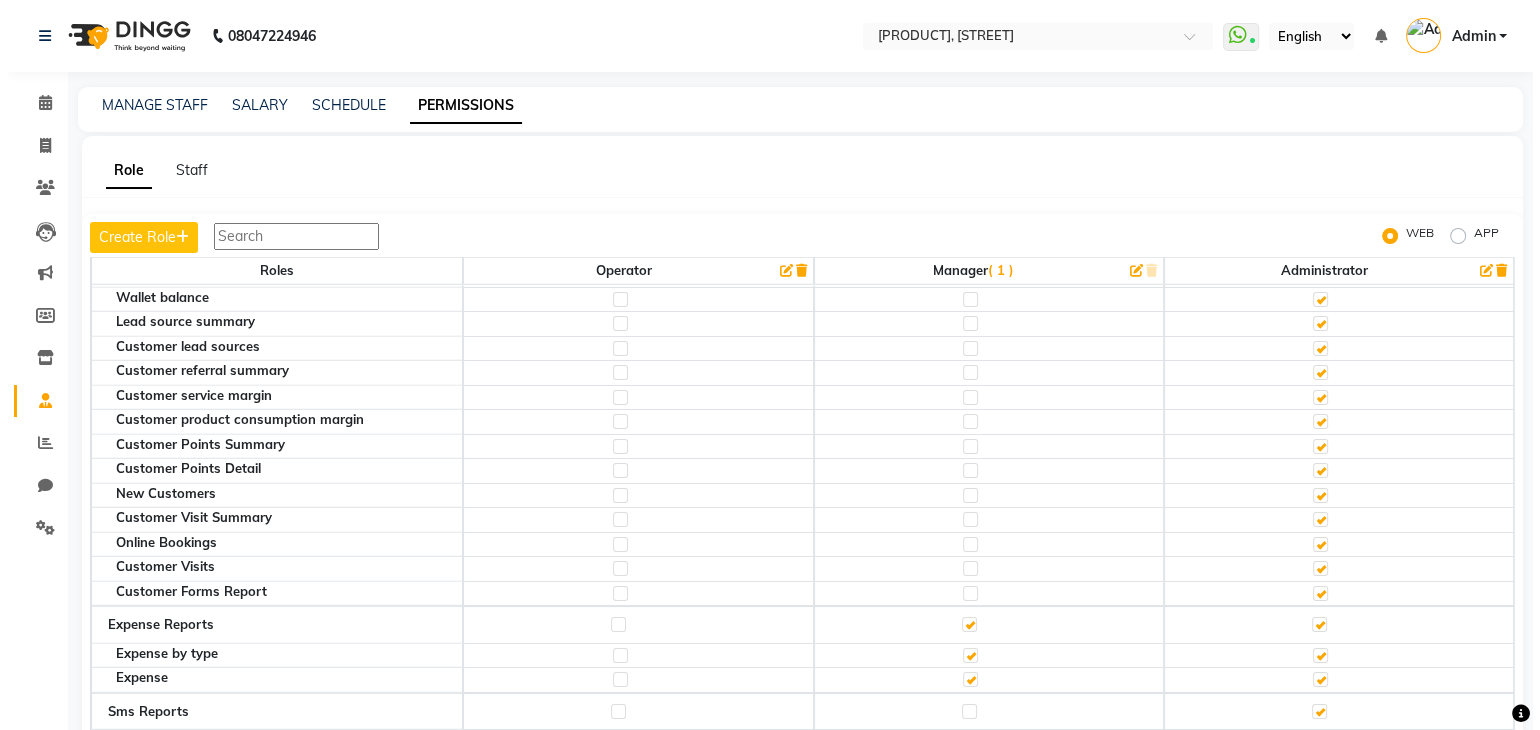 scroll, scrollTop: 5636, scrollLeft: 0, axis: vertical 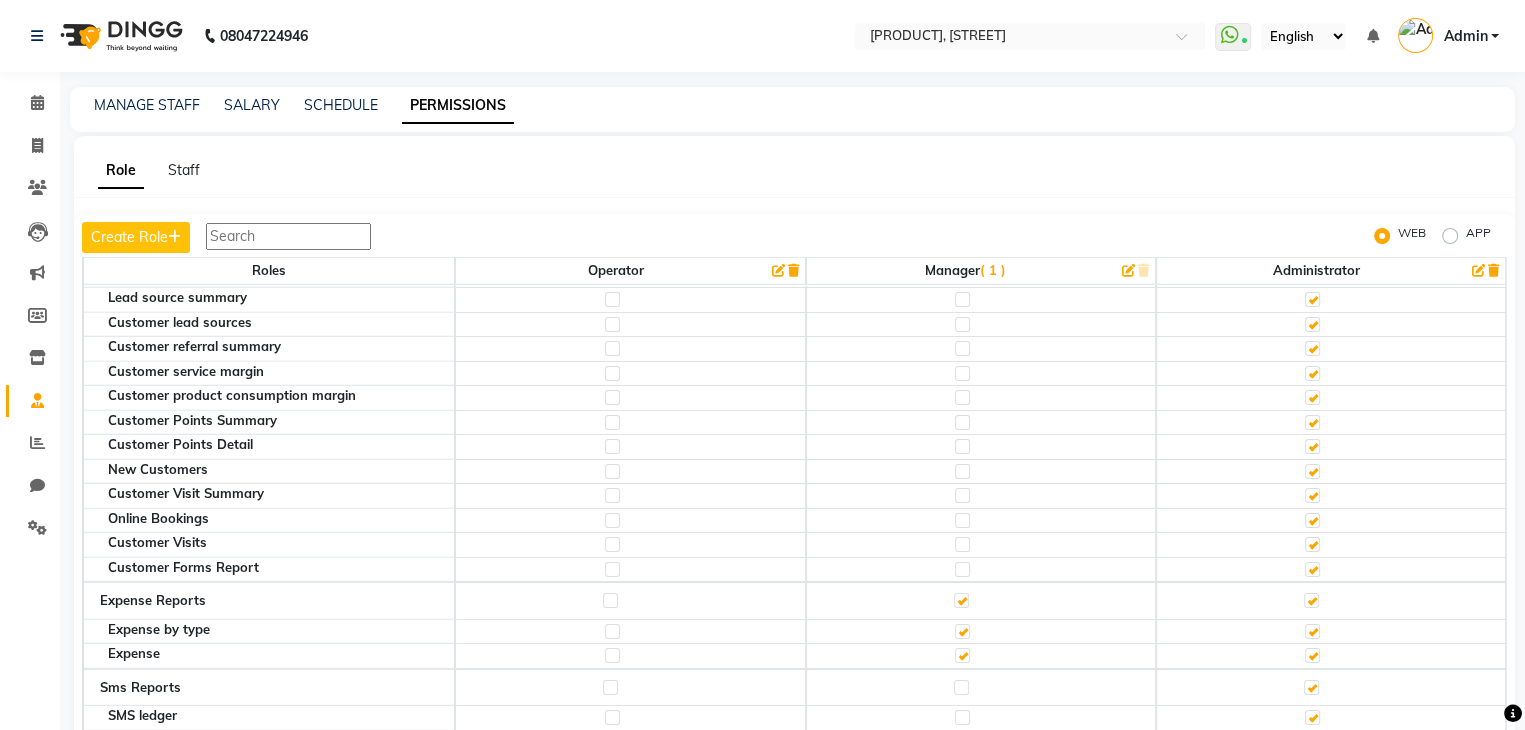 click on "Admin" at bounding box center [1465, 36] 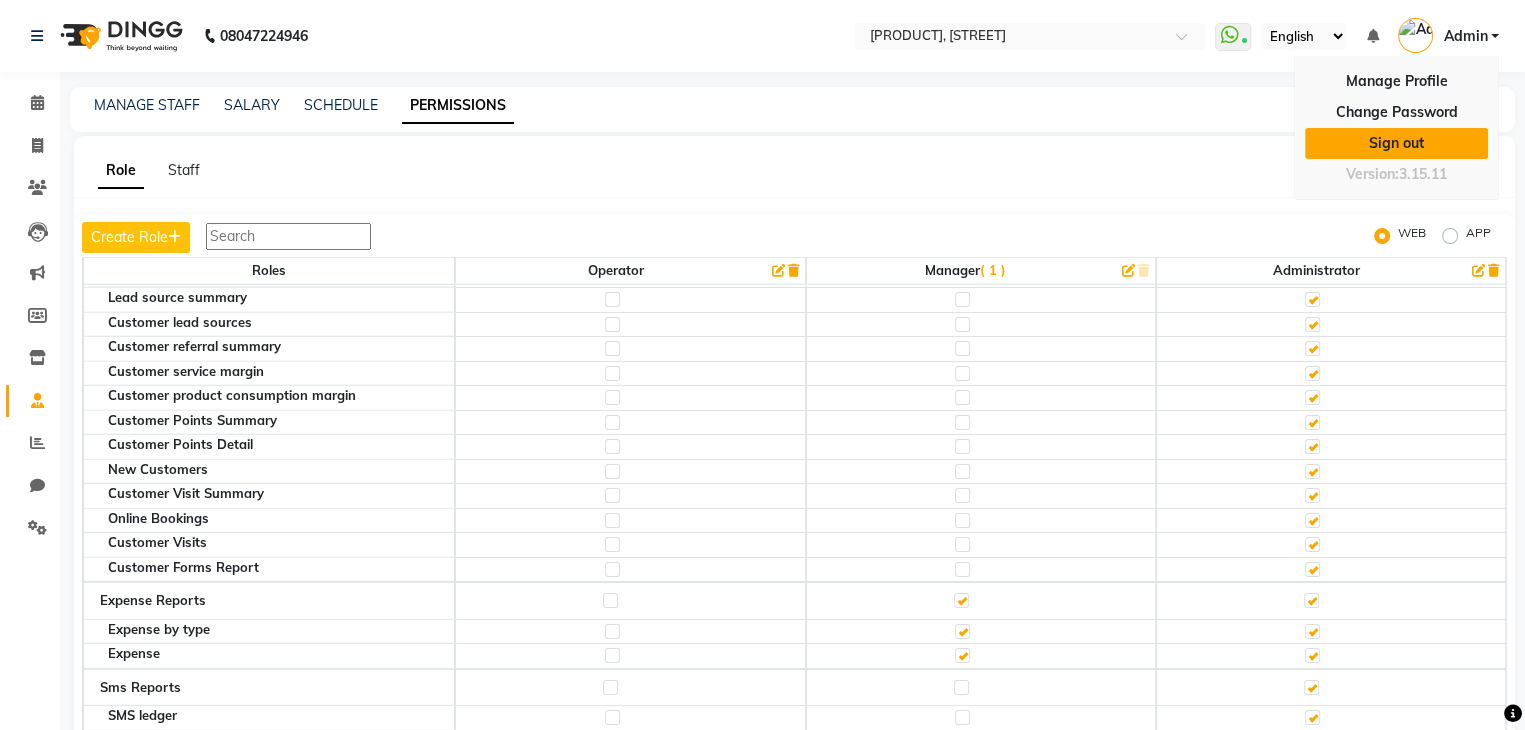 click on "Sign out" at bounding box center (1396, 143) 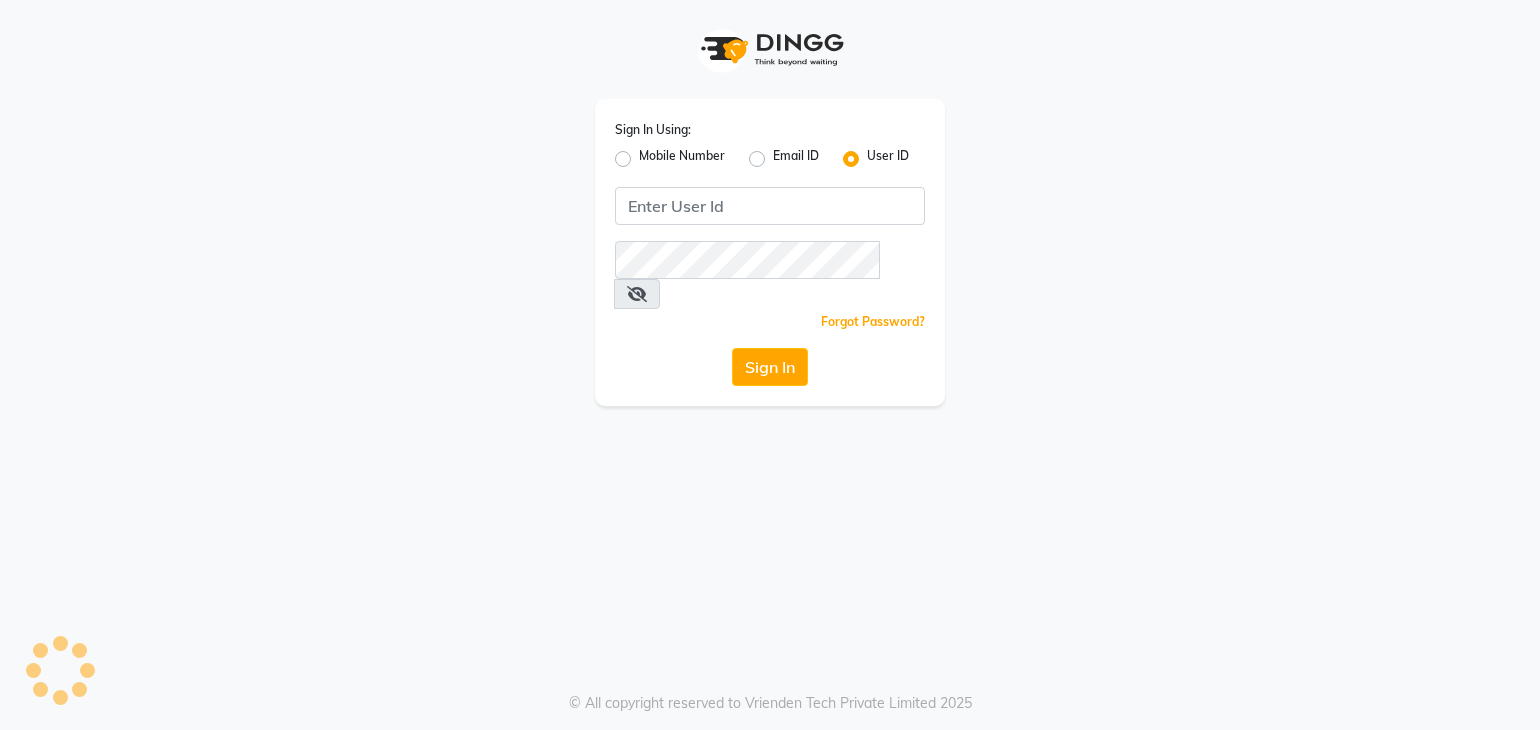 scroll, scrollTop: 0, scrollLeft: 0, axis: both 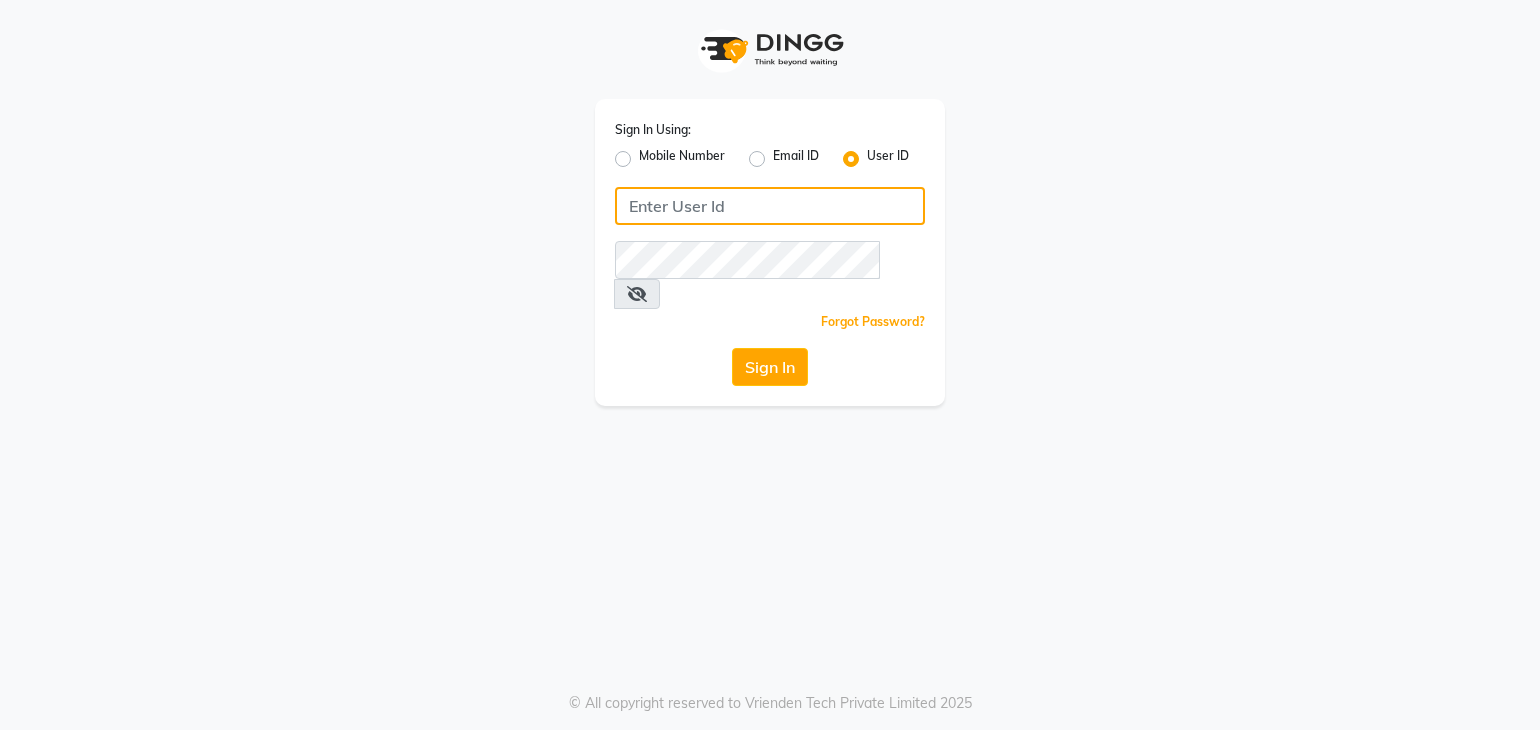 click 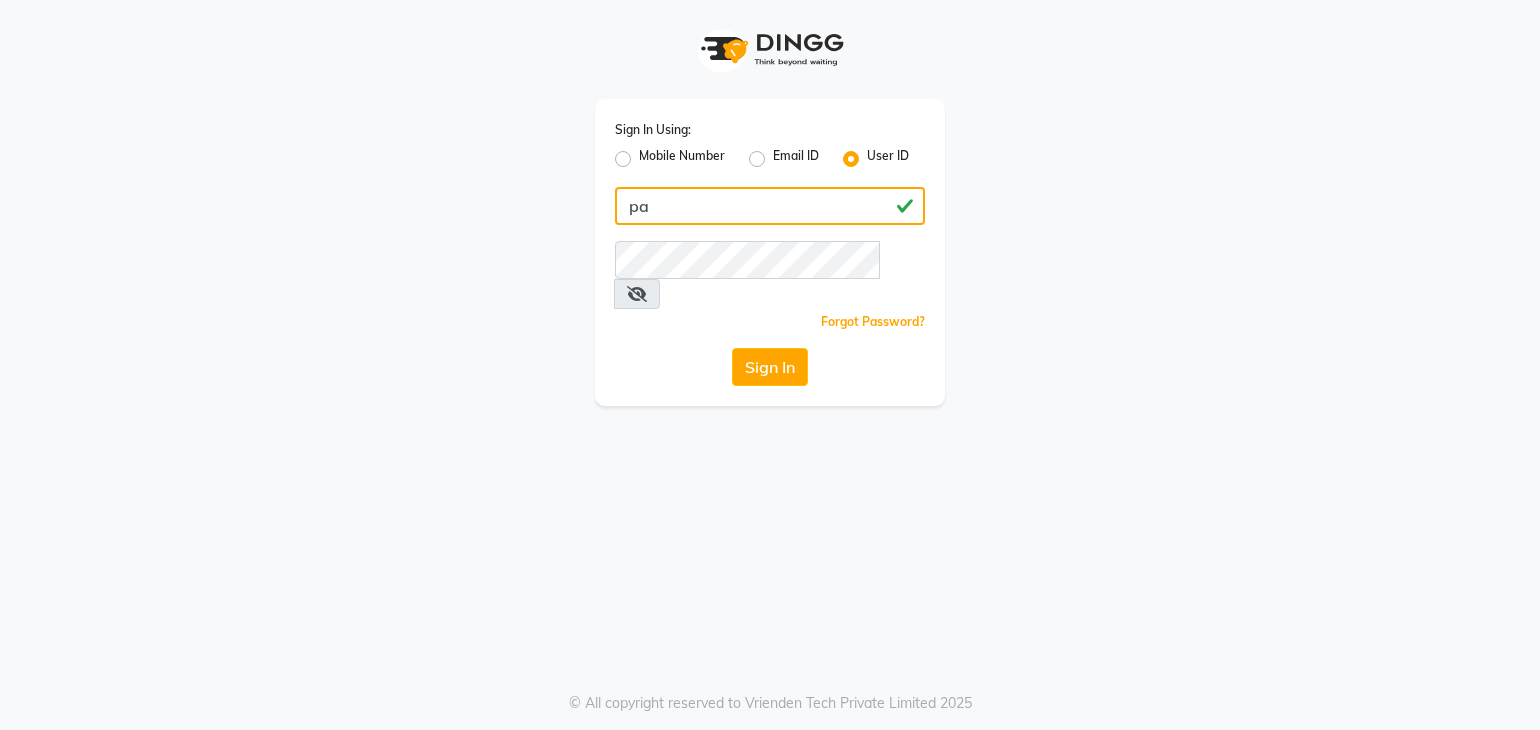 type on "p" 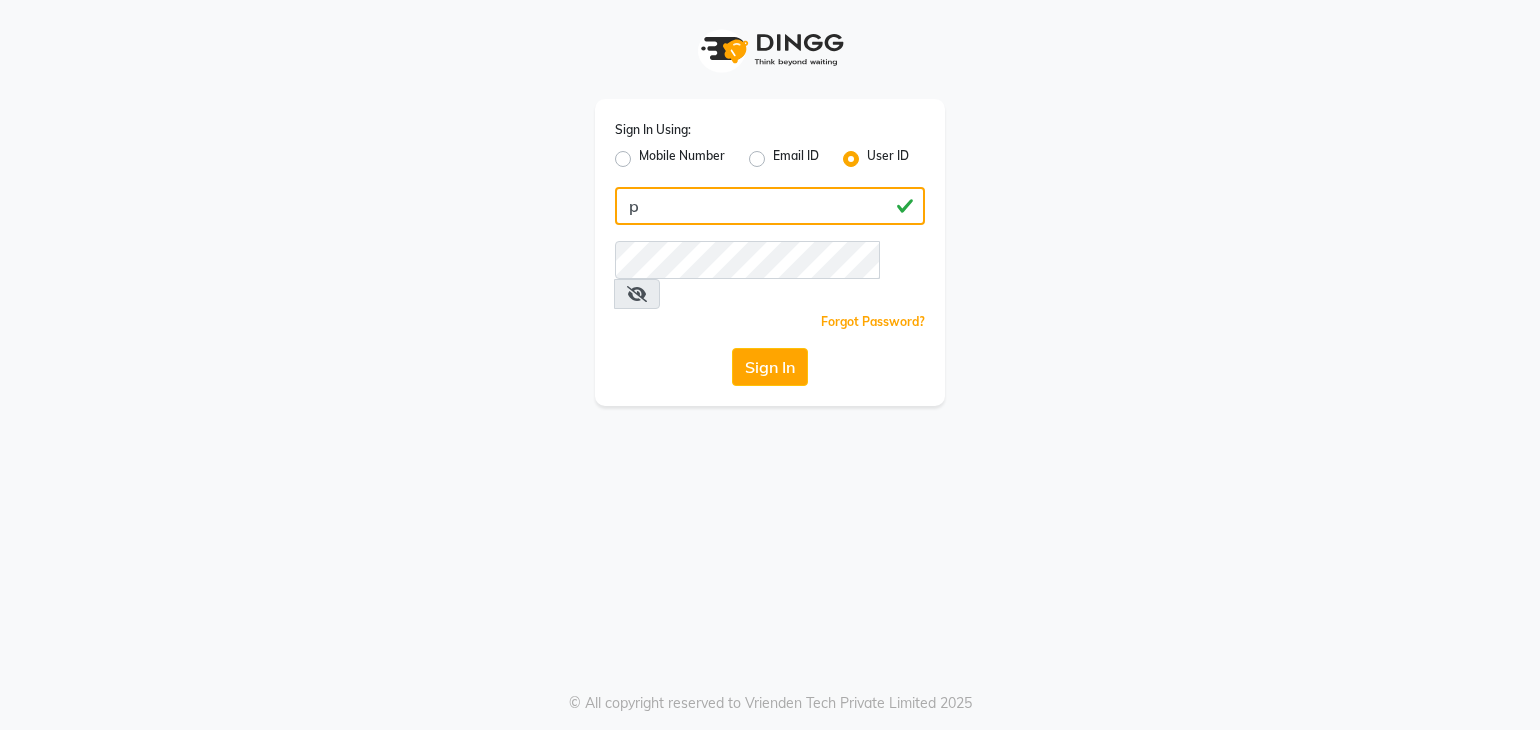 type 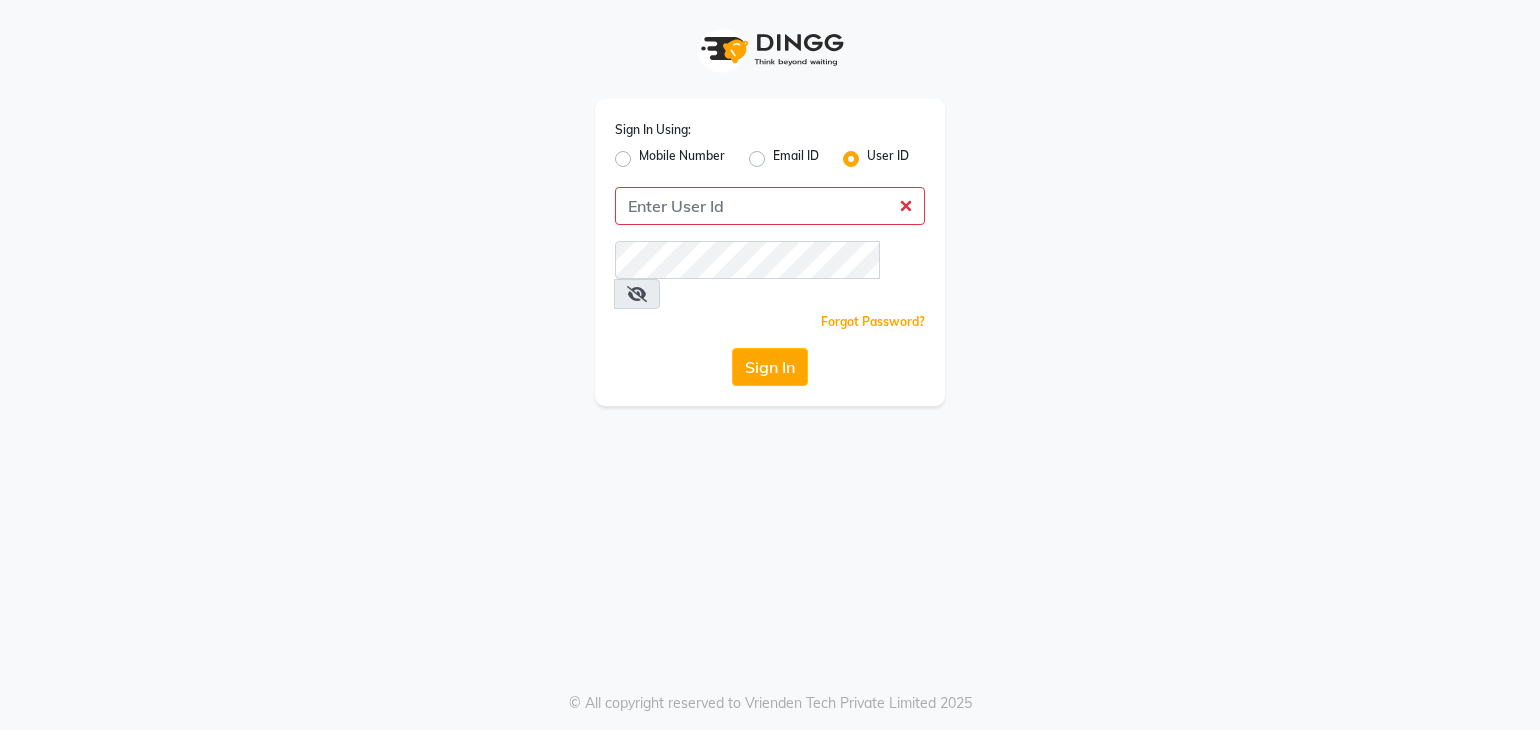 click on "Mobile Number" 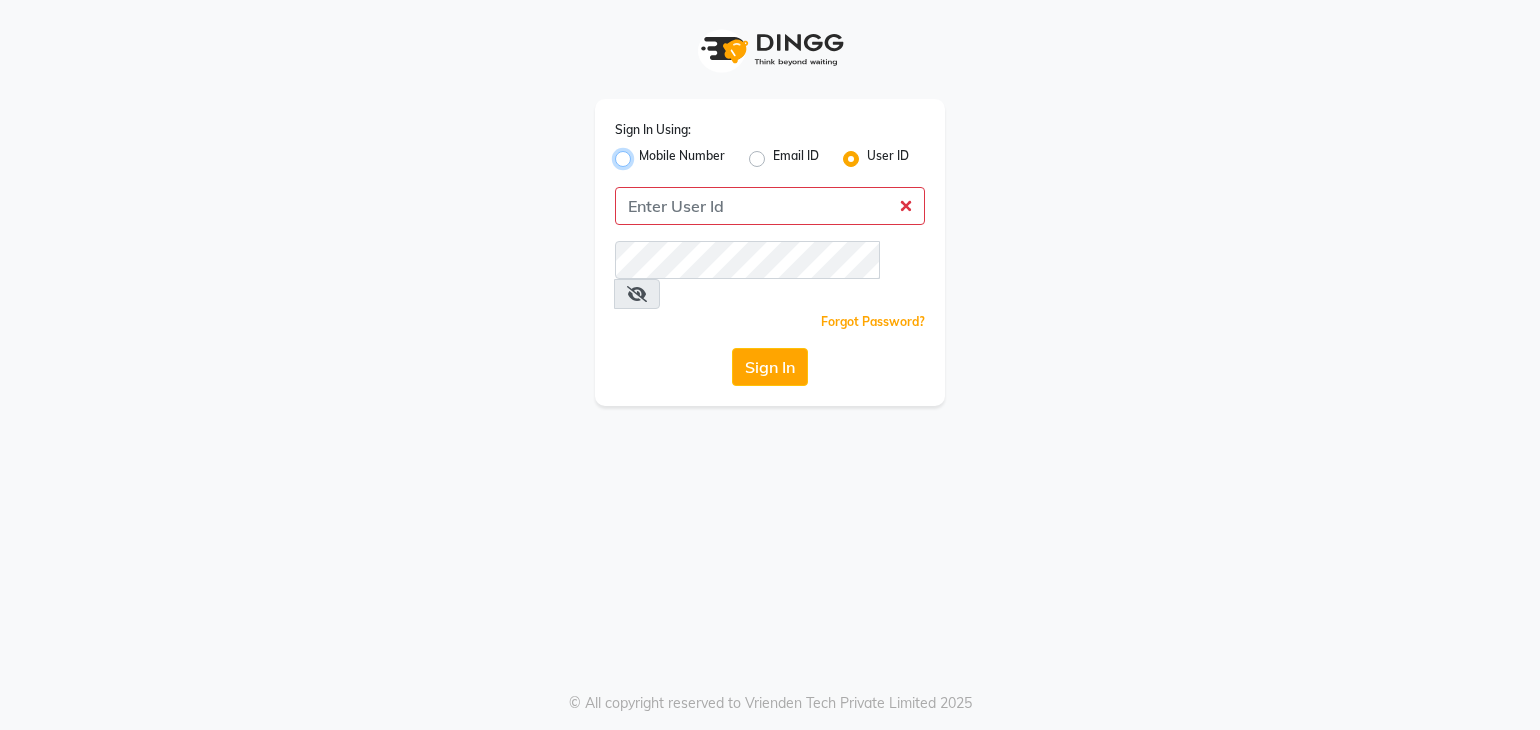 radio on "true" 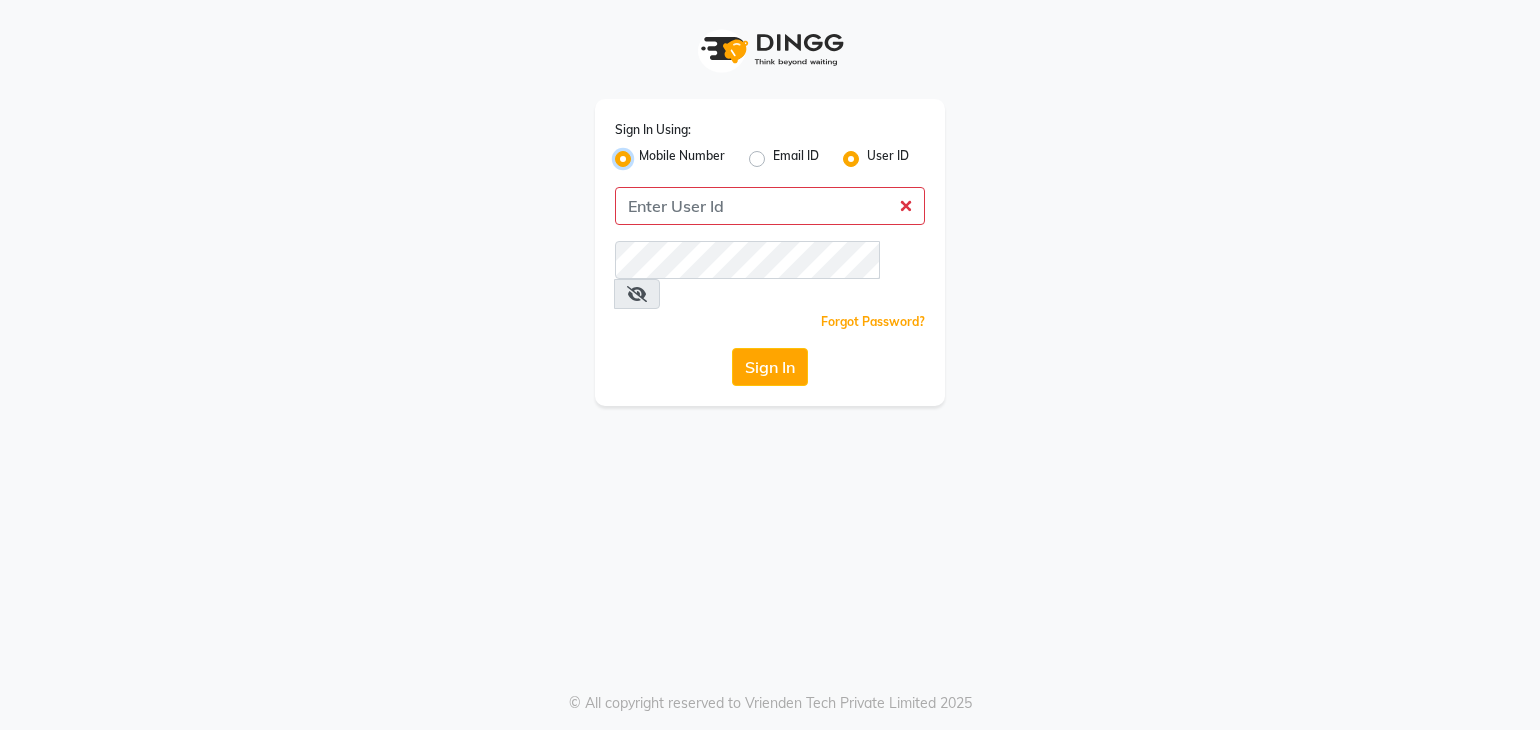 radio on "false" 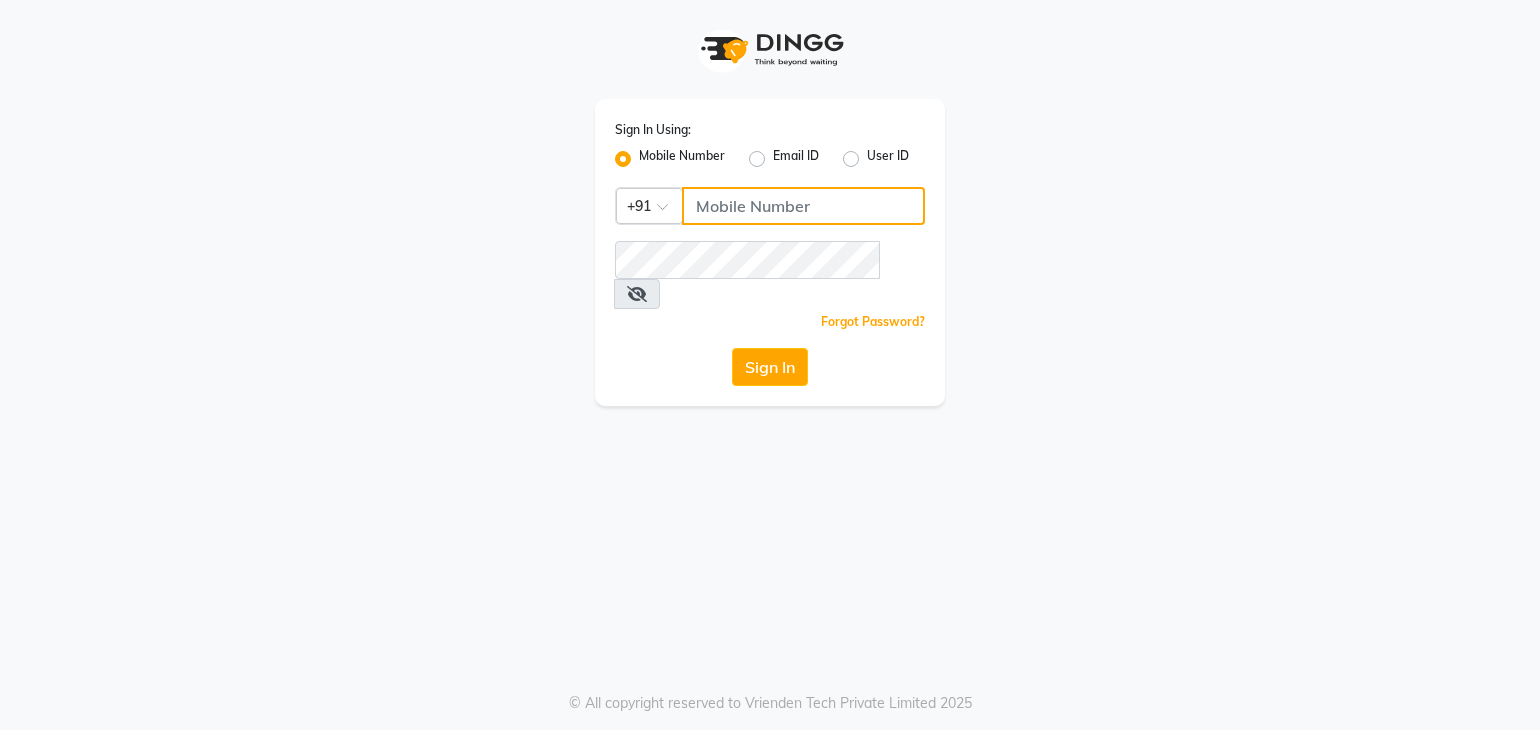 click 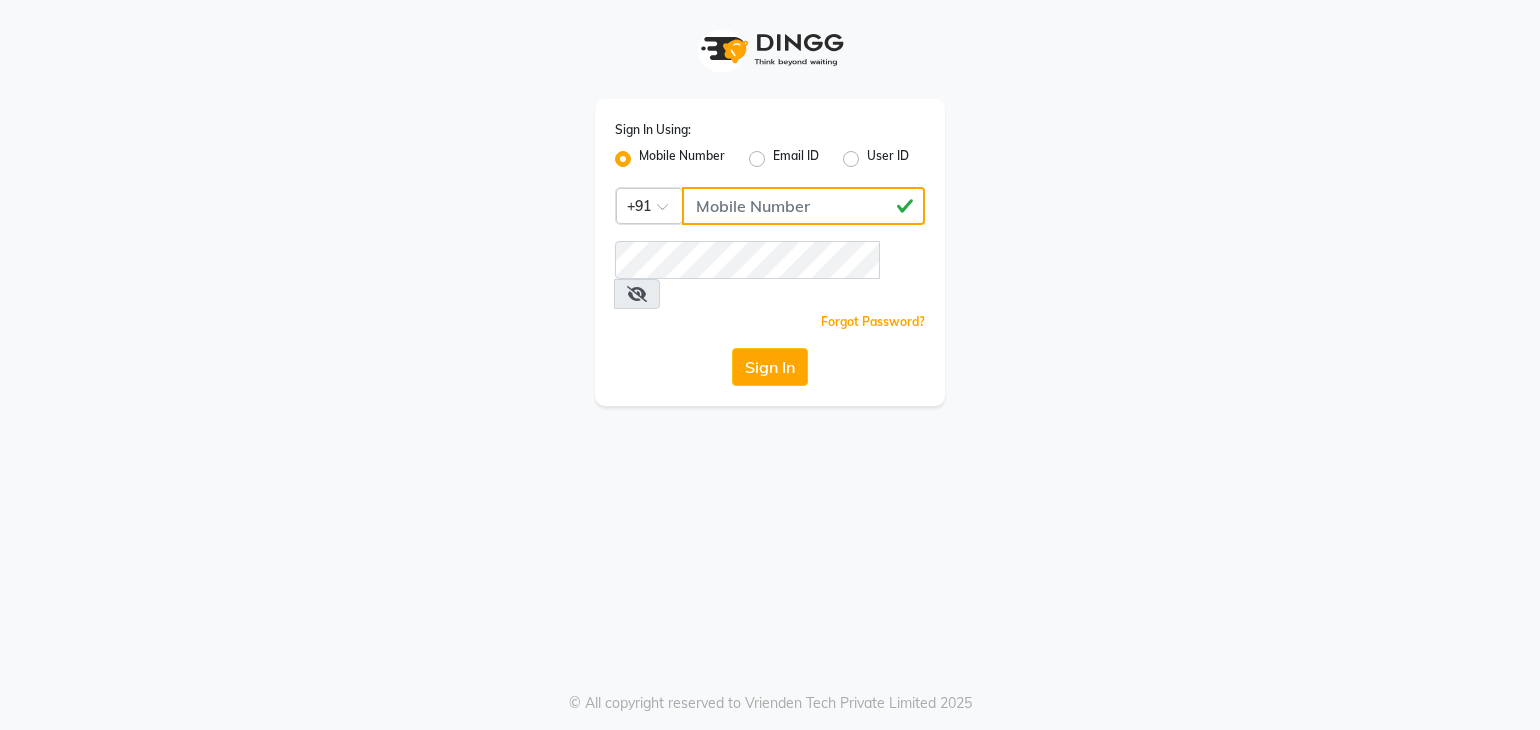 type on "9811734462" 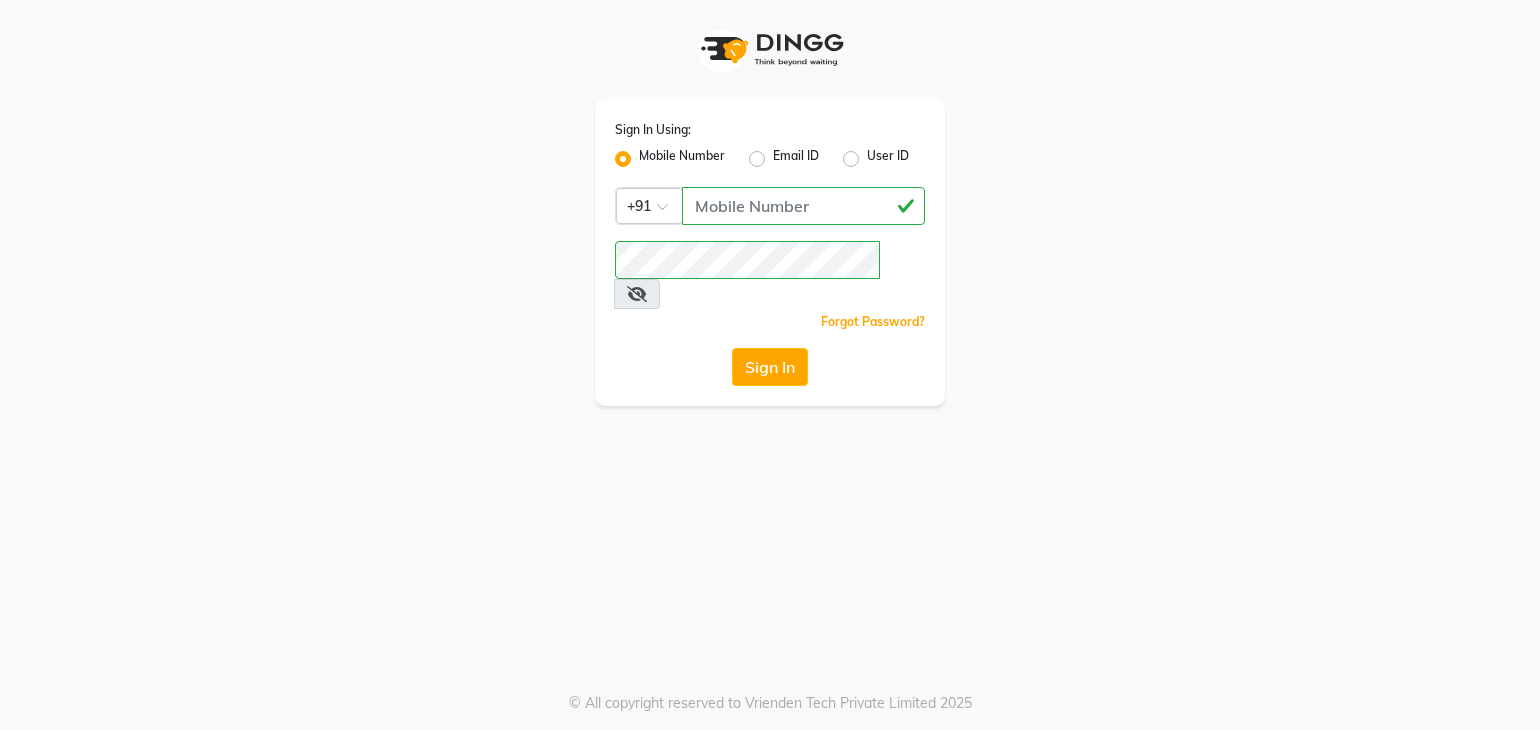 type 